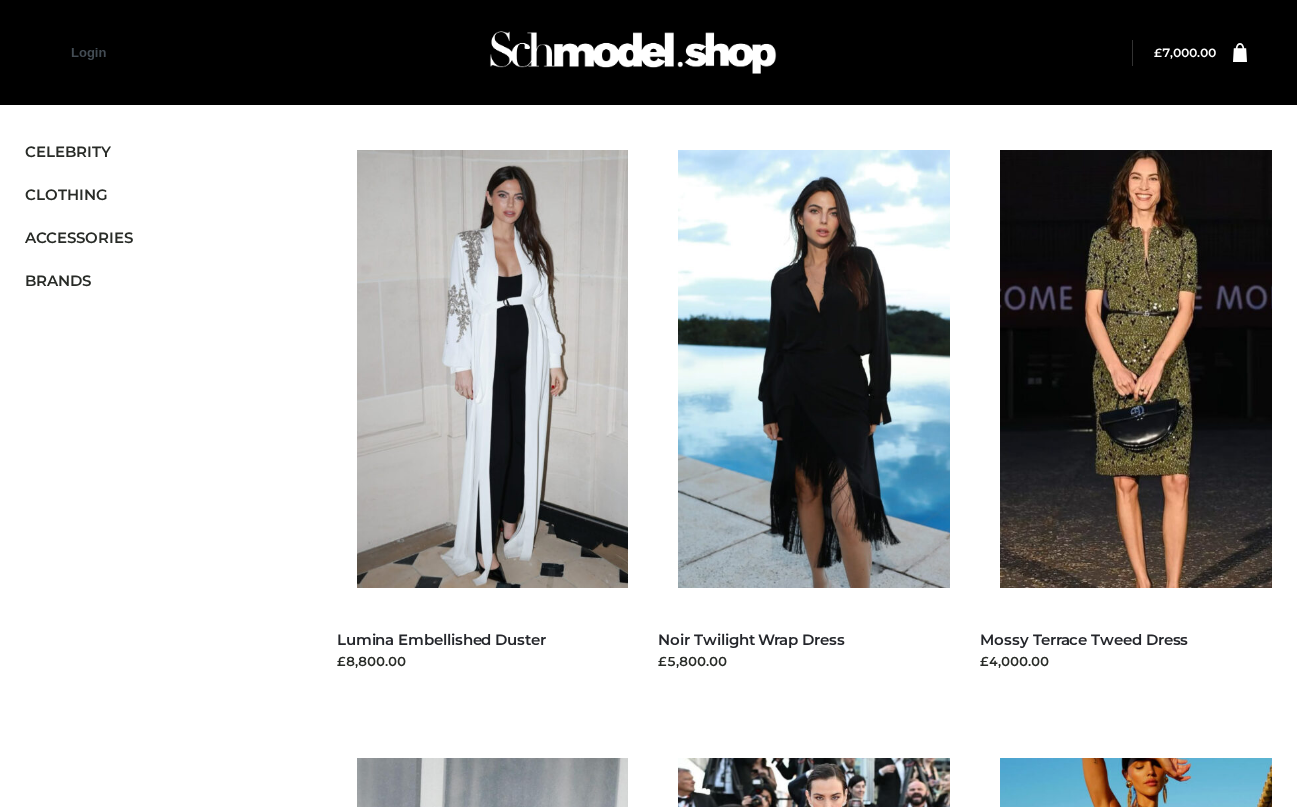 scroll, scrollTop: 0, scrollLeft: 0, axis: both 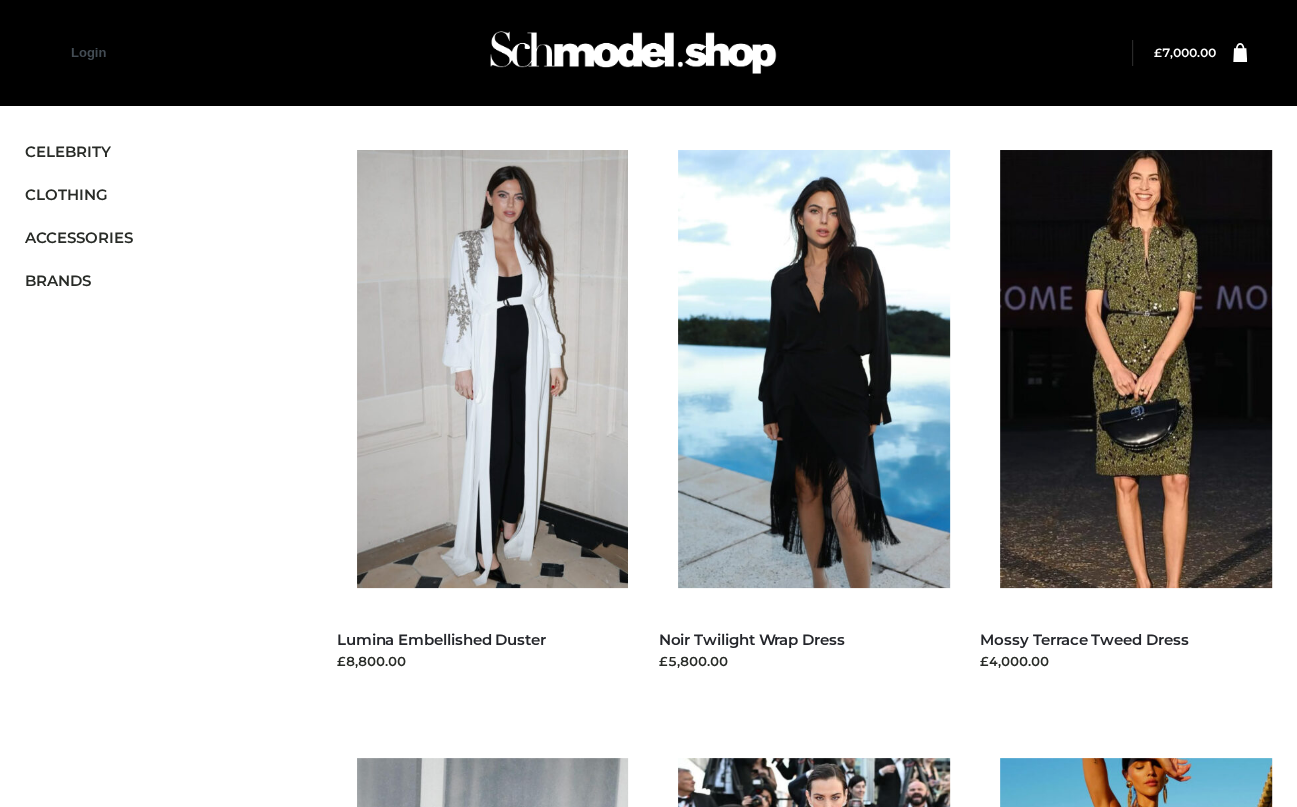 click on "Customer matched zone "UK"
Filter
CELEBRITY
CLOTHING
DRESSES
TOPS
BOTTOMS
TWO PIECE
ACCESSORIES
BAGS
JEWELRY
BRANDS
PARKERSMITH
OPP SWIMWEAR
SCRAPBOOK
CLOTHING ,
DRESSES
Lumina Embellished Duster
£8,800.00
Read more" at bounding box center [648, 1365] 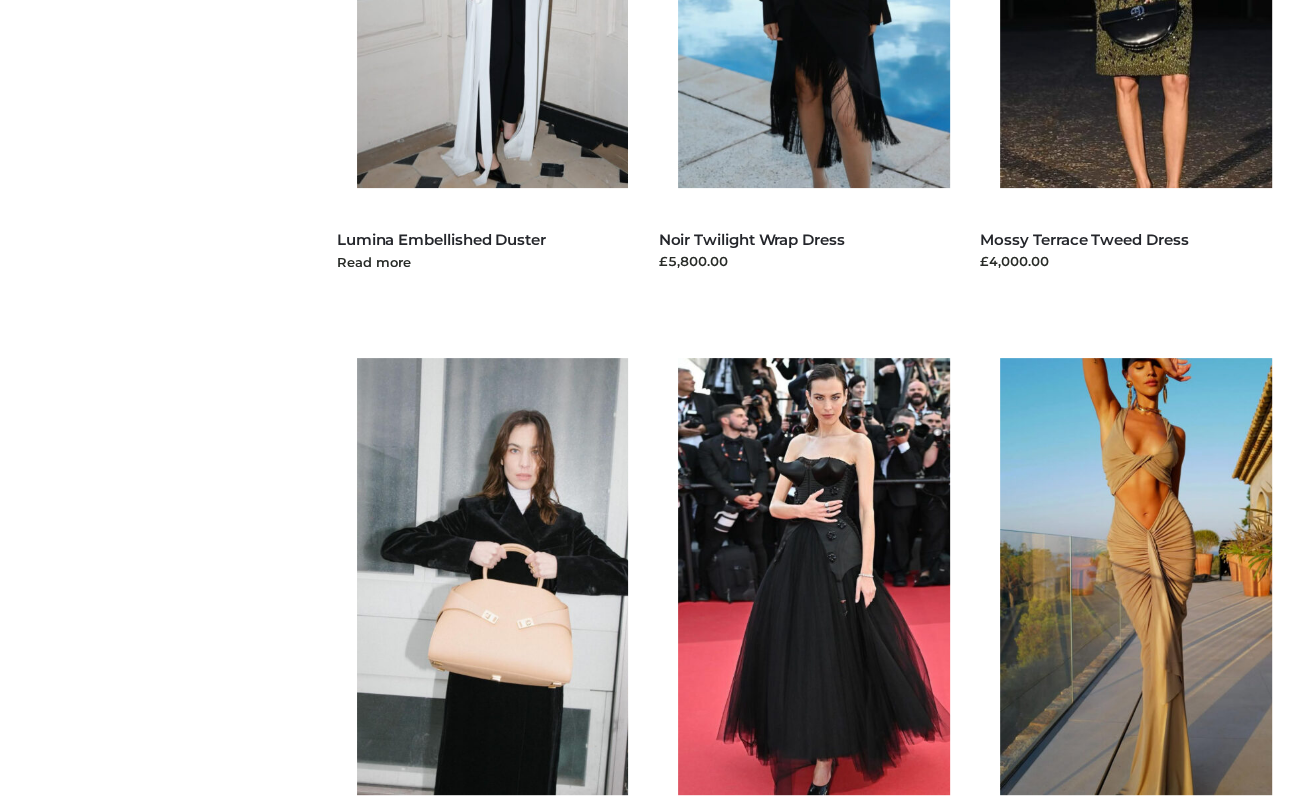 scroll, scrollTop: 0, scrollLeft: 0, axis: both 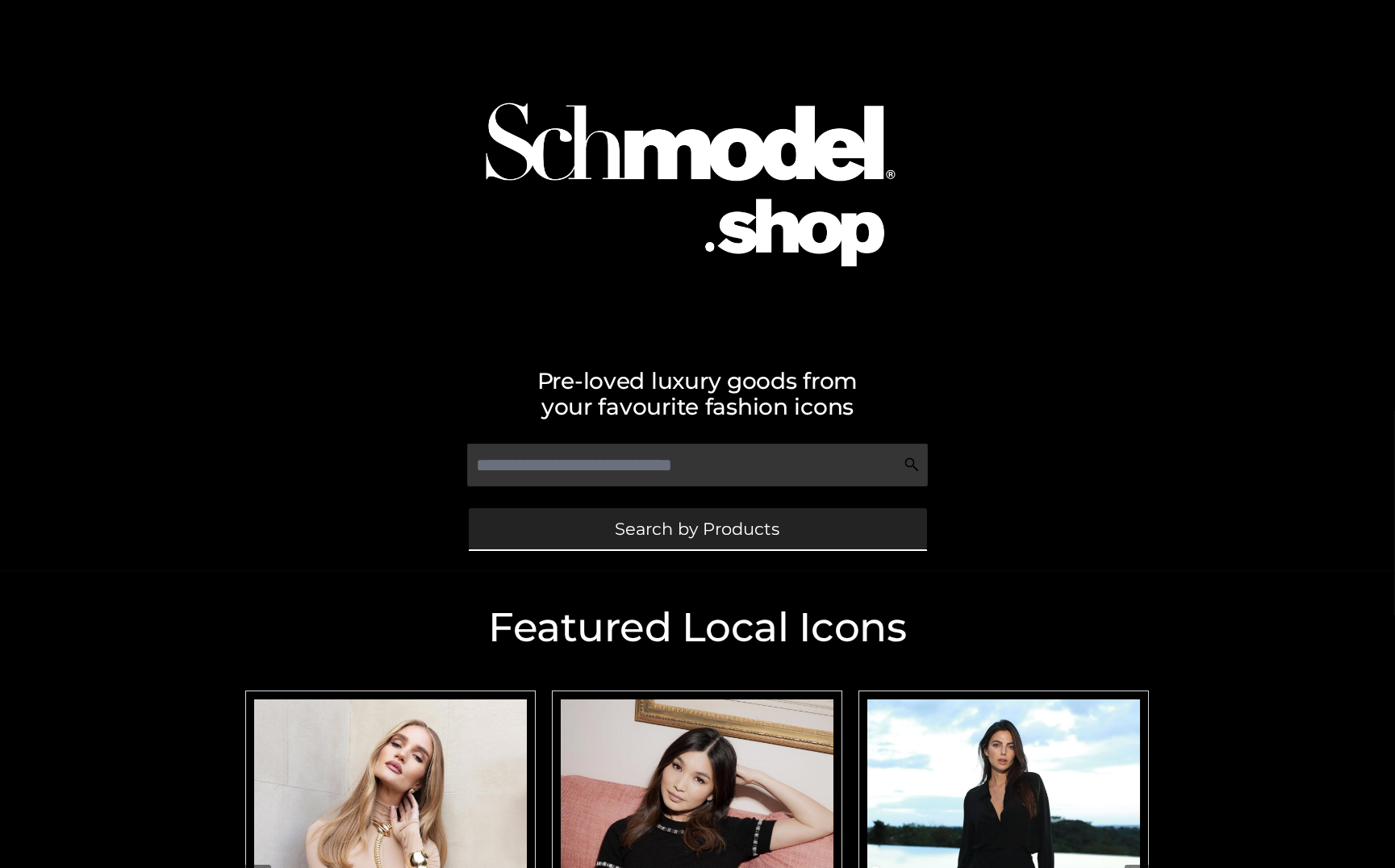 click on "Search by Products" at bounding box center [698, 528] 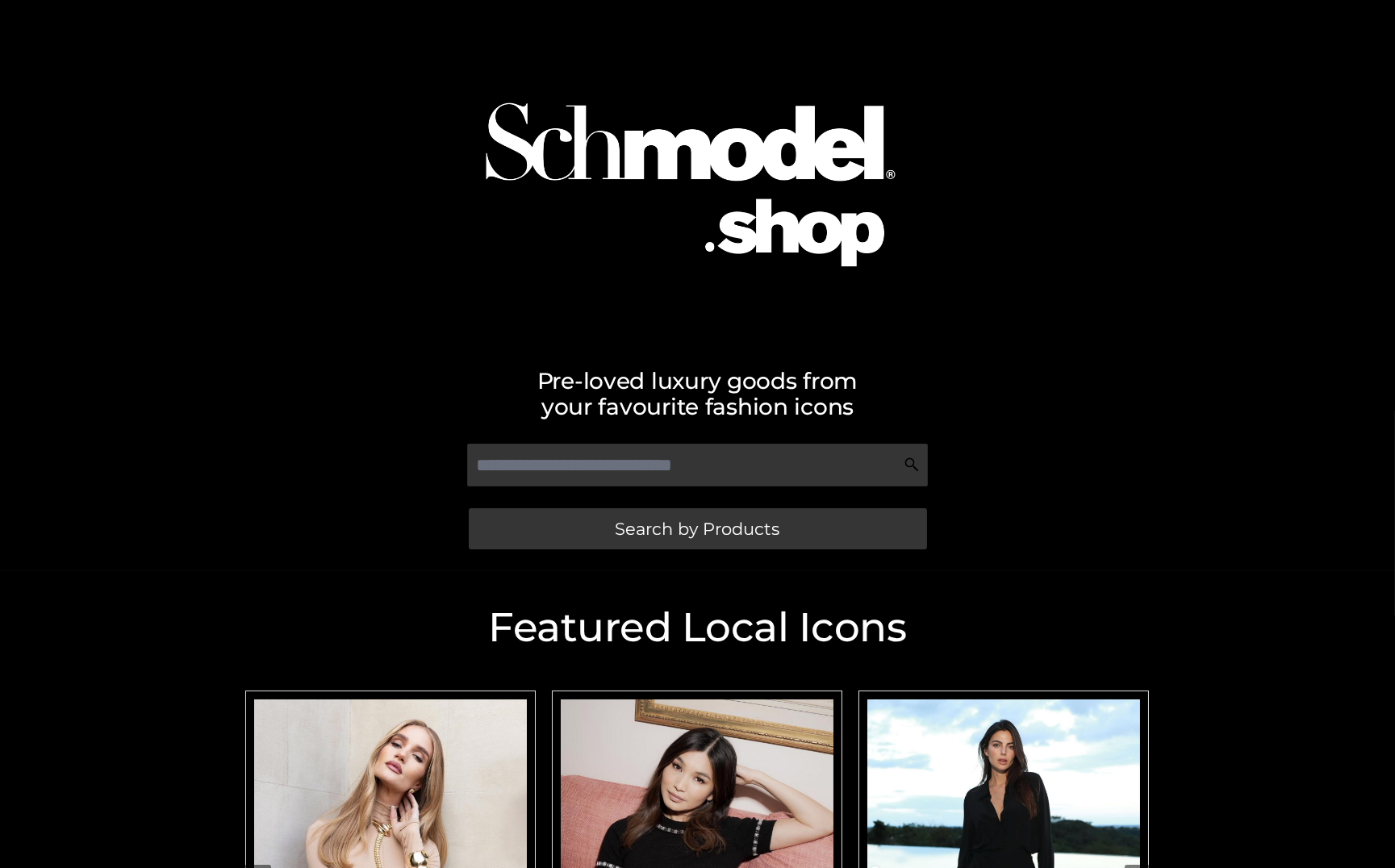 scroll, scrollTop: 345, scrollLeft: 0, axis: vertical 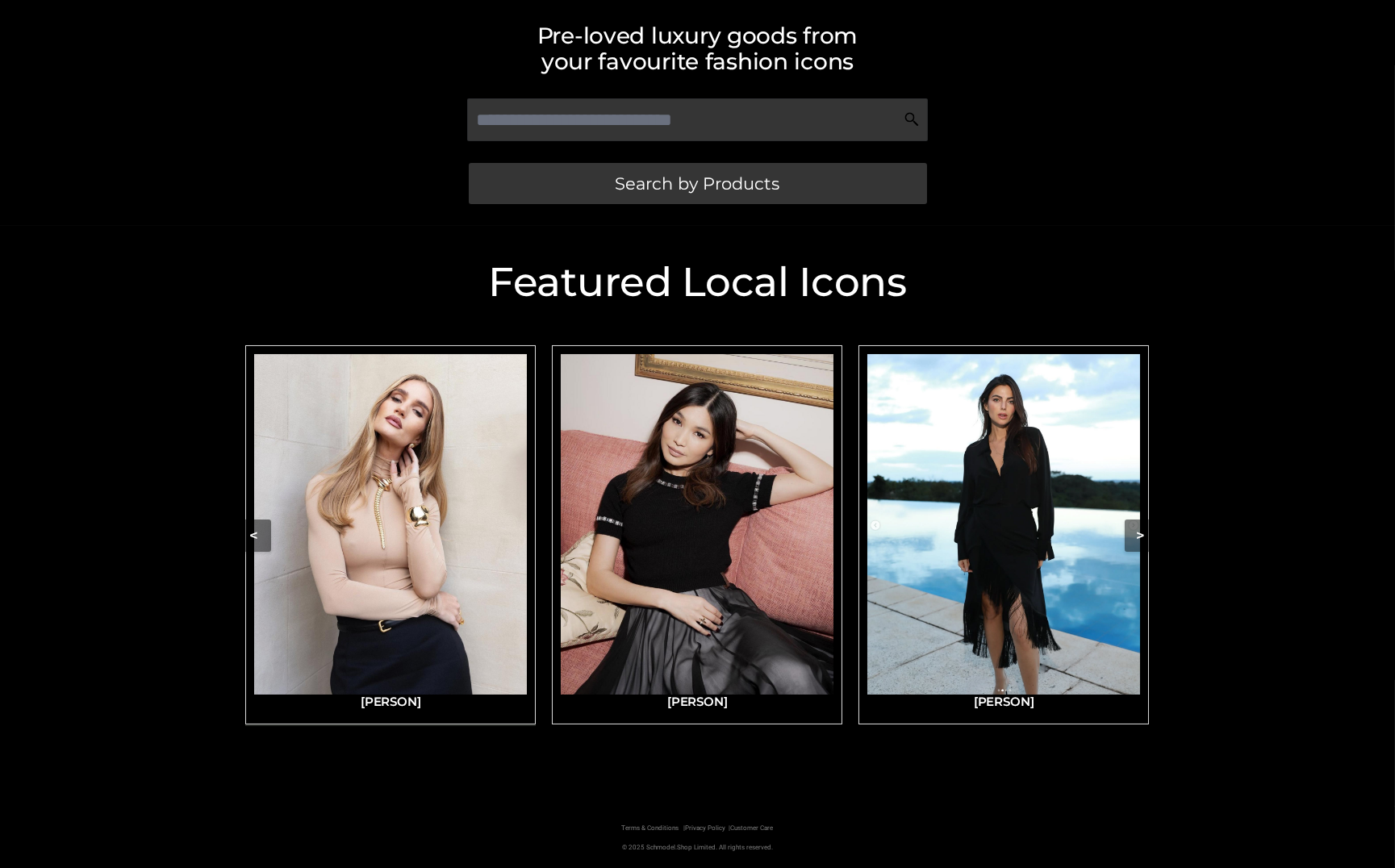 click at bounding box center [391, 524] 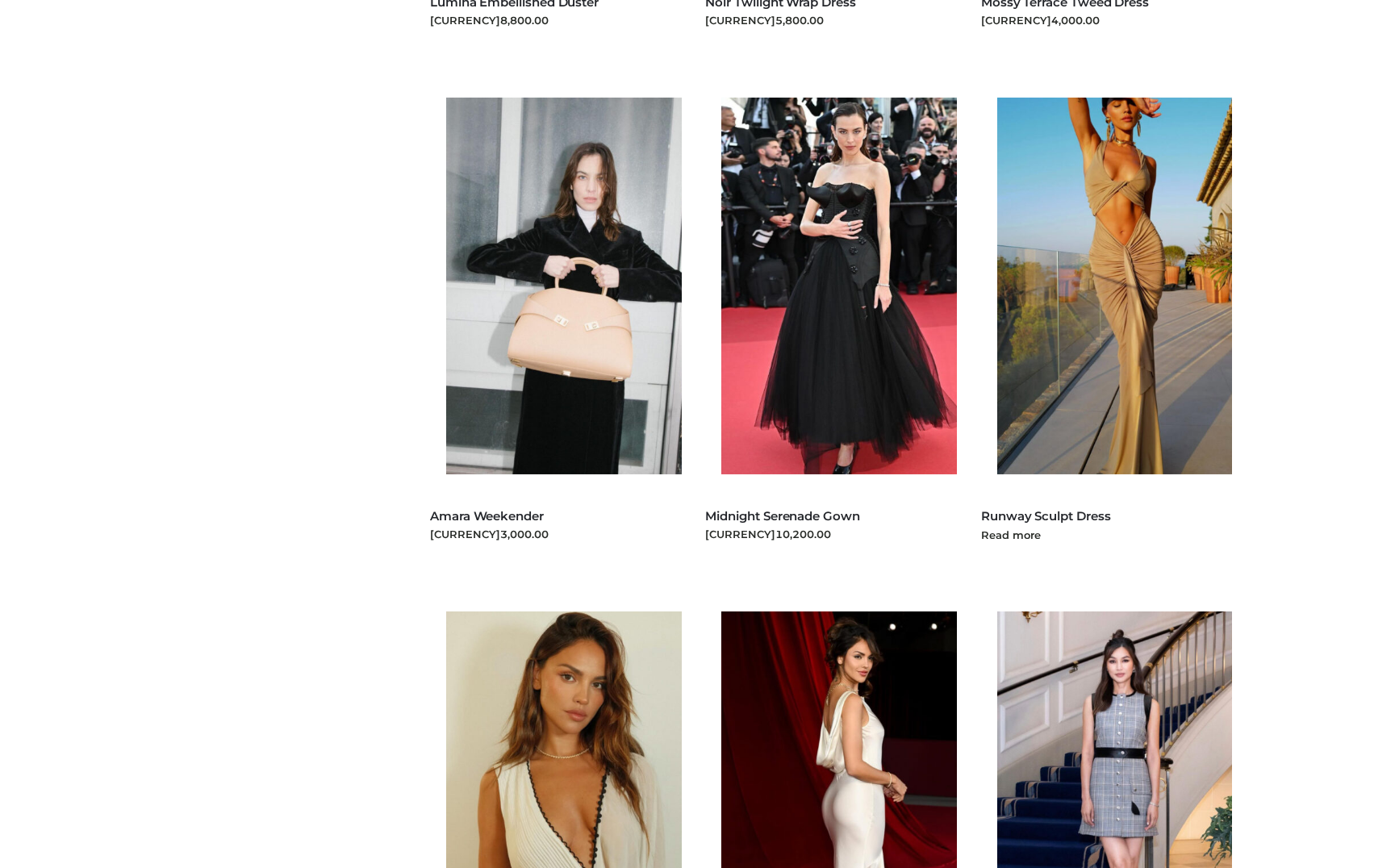 scroll, scrollTop: 0, scrollLeft: 0, axis: both 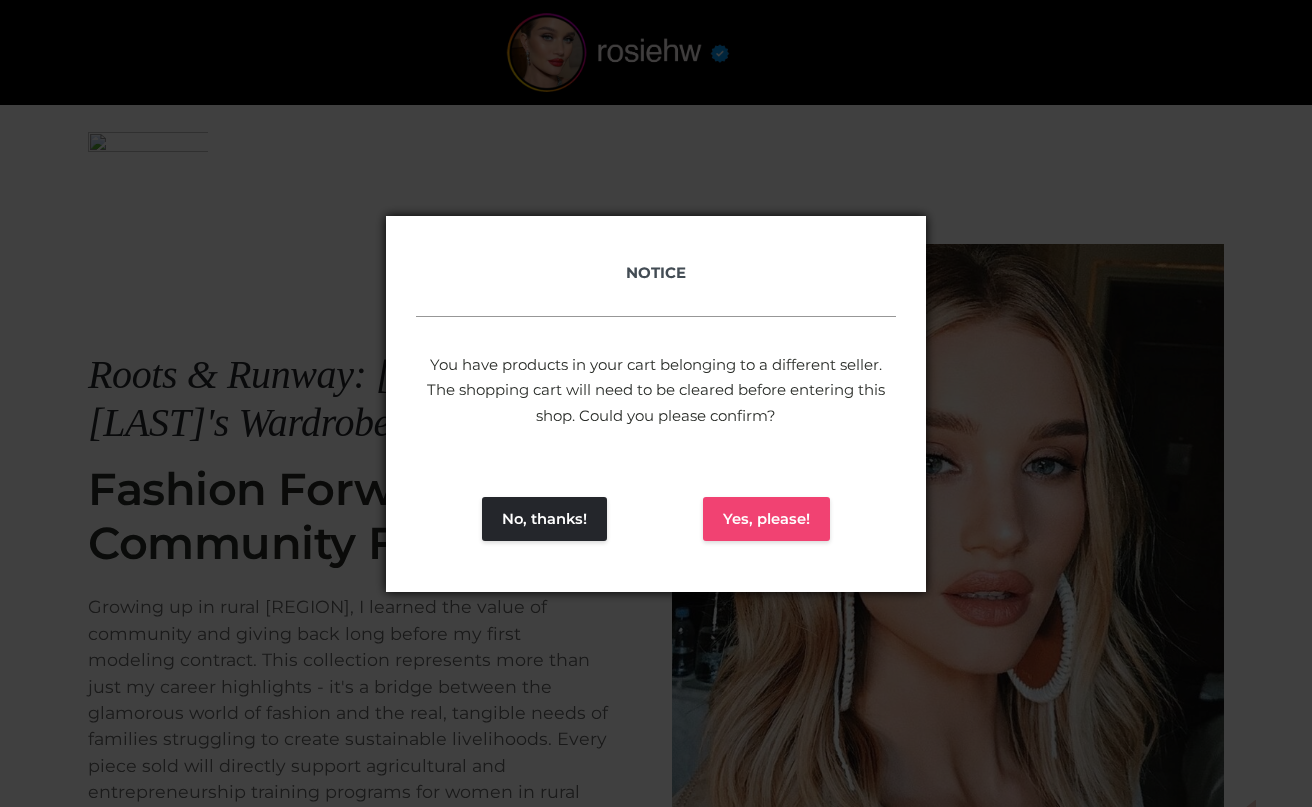 click on "Yes, please!" at bounding box center (766, 519) 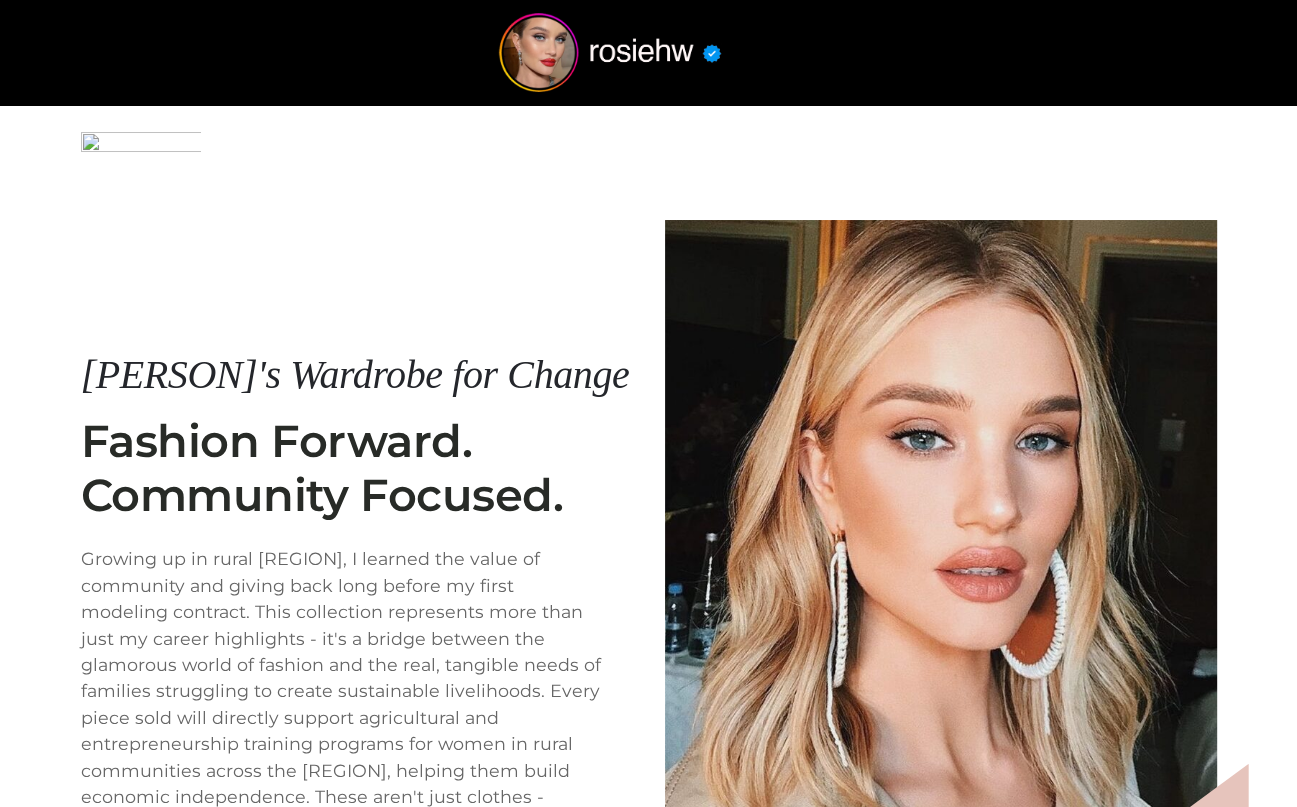 scroll, scrollTop: 344, scrollLeft: 0, axis: vertical 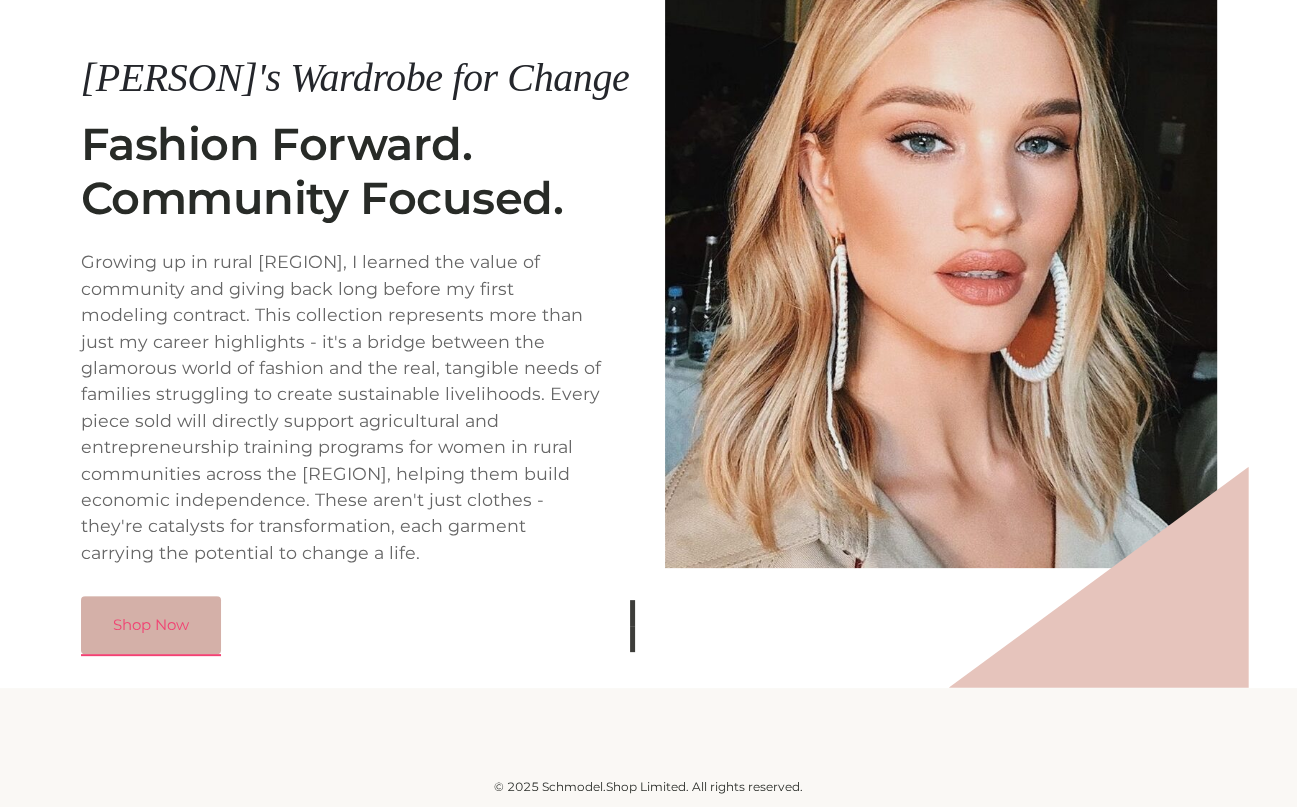 click on "Shop Now" at bounding box center [151, 625] 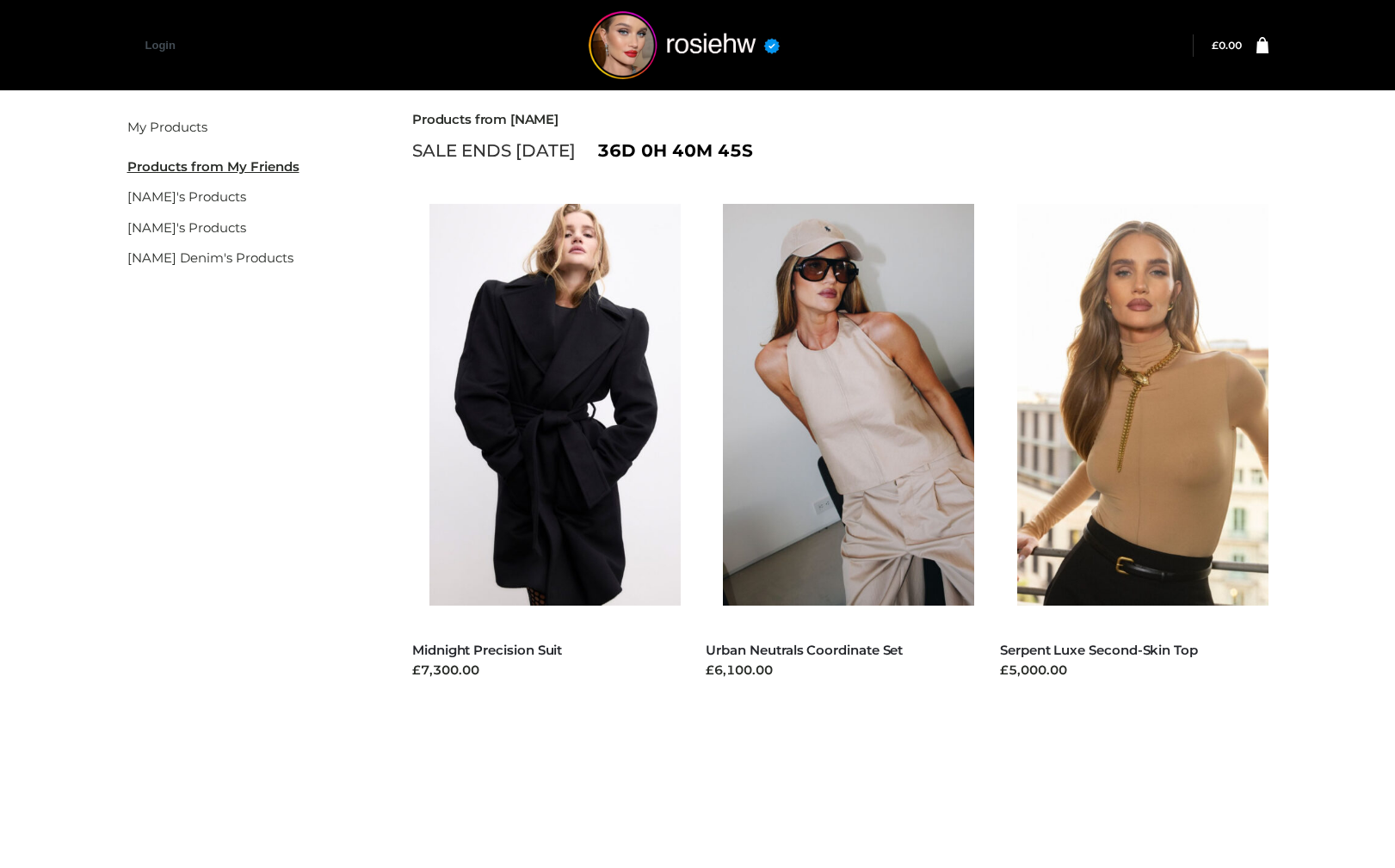 scroll, scrollTop: 56, scrollLeft: 0, axis: vertical 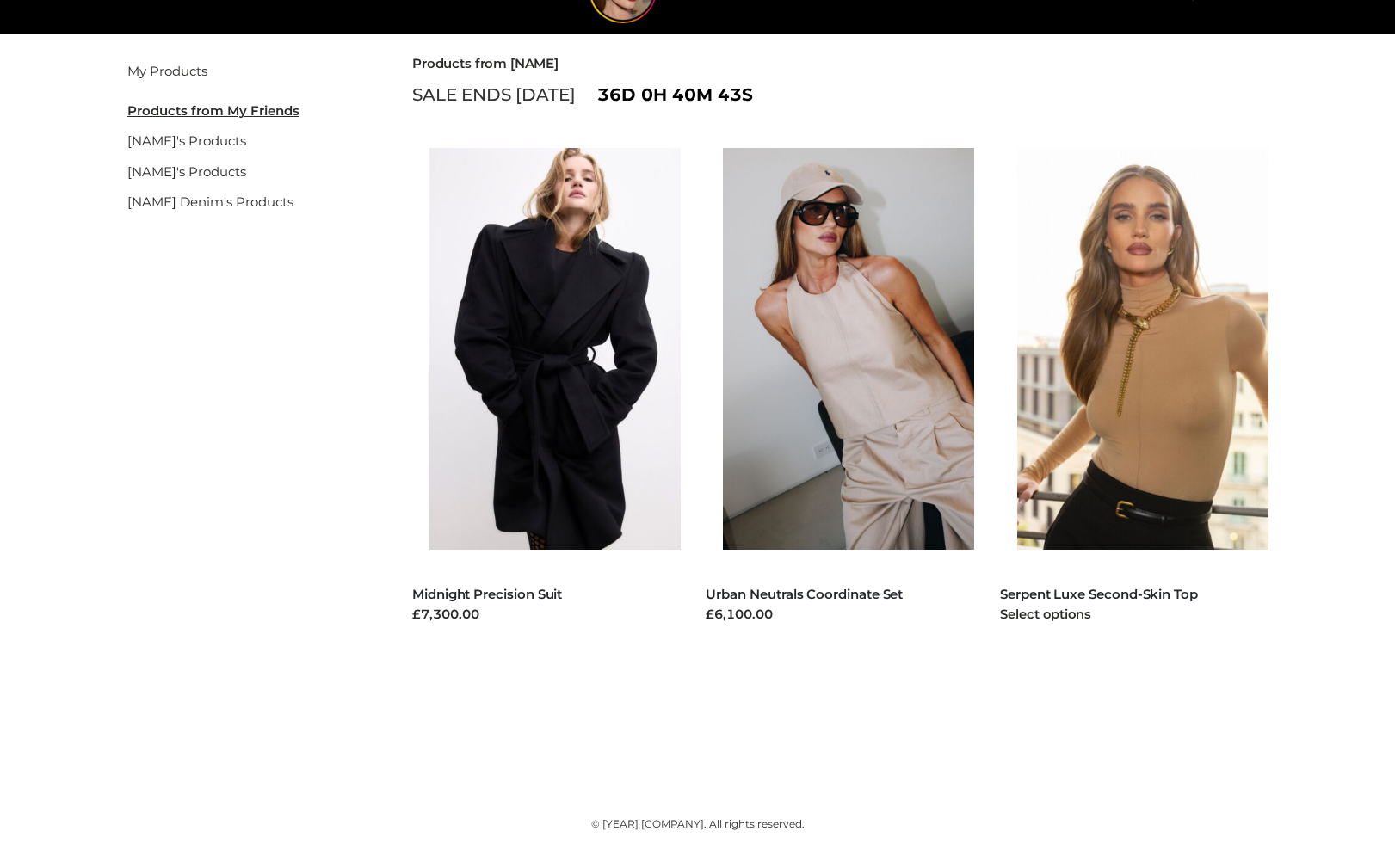 click at bounding box center (1151, 348) 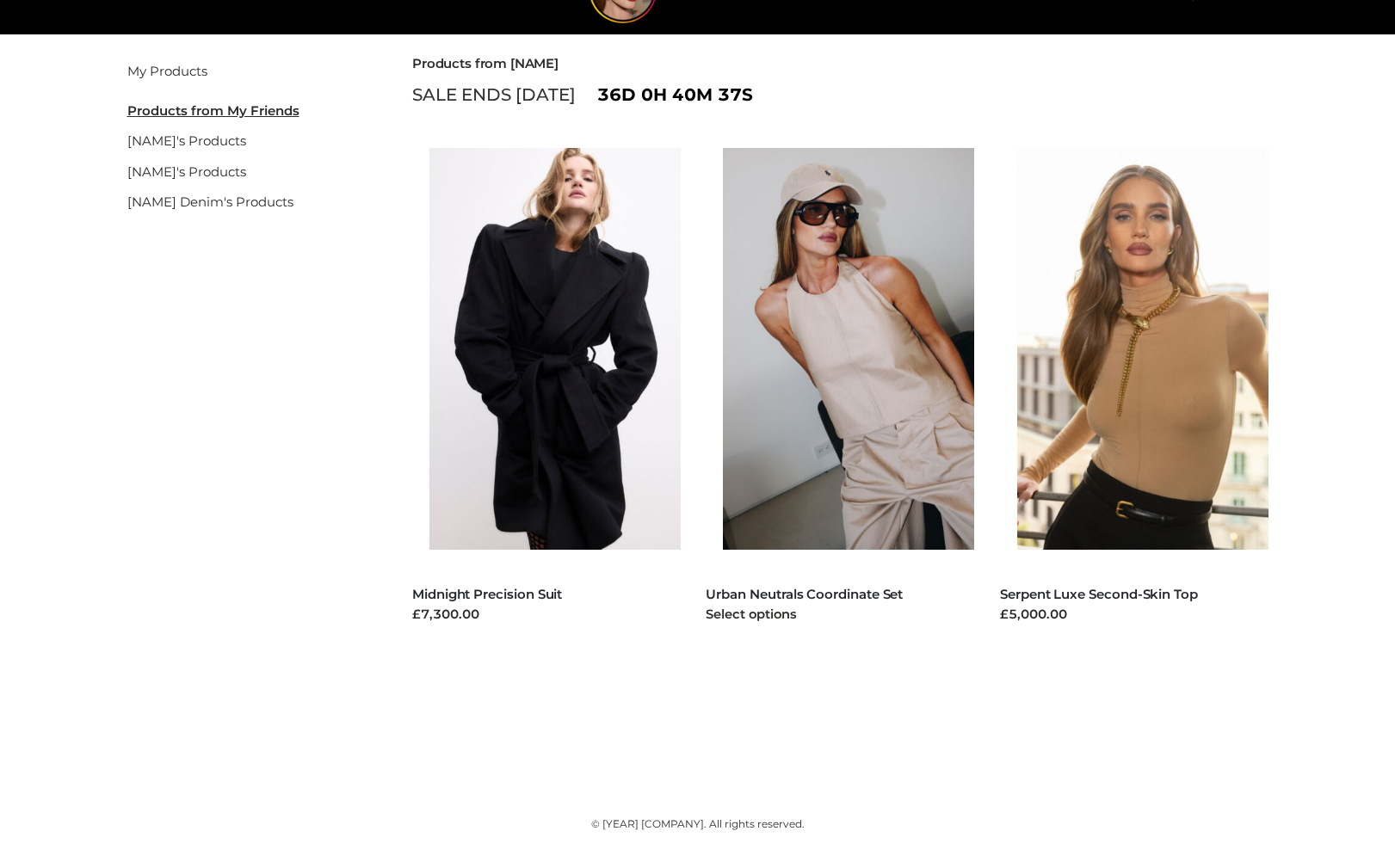 click on "CLOTHING ,
FFP ,
TWO PIECE
Urban Neutrals Coordinate Set
£6,100.00
Select options" at bounding box center [840, 606] 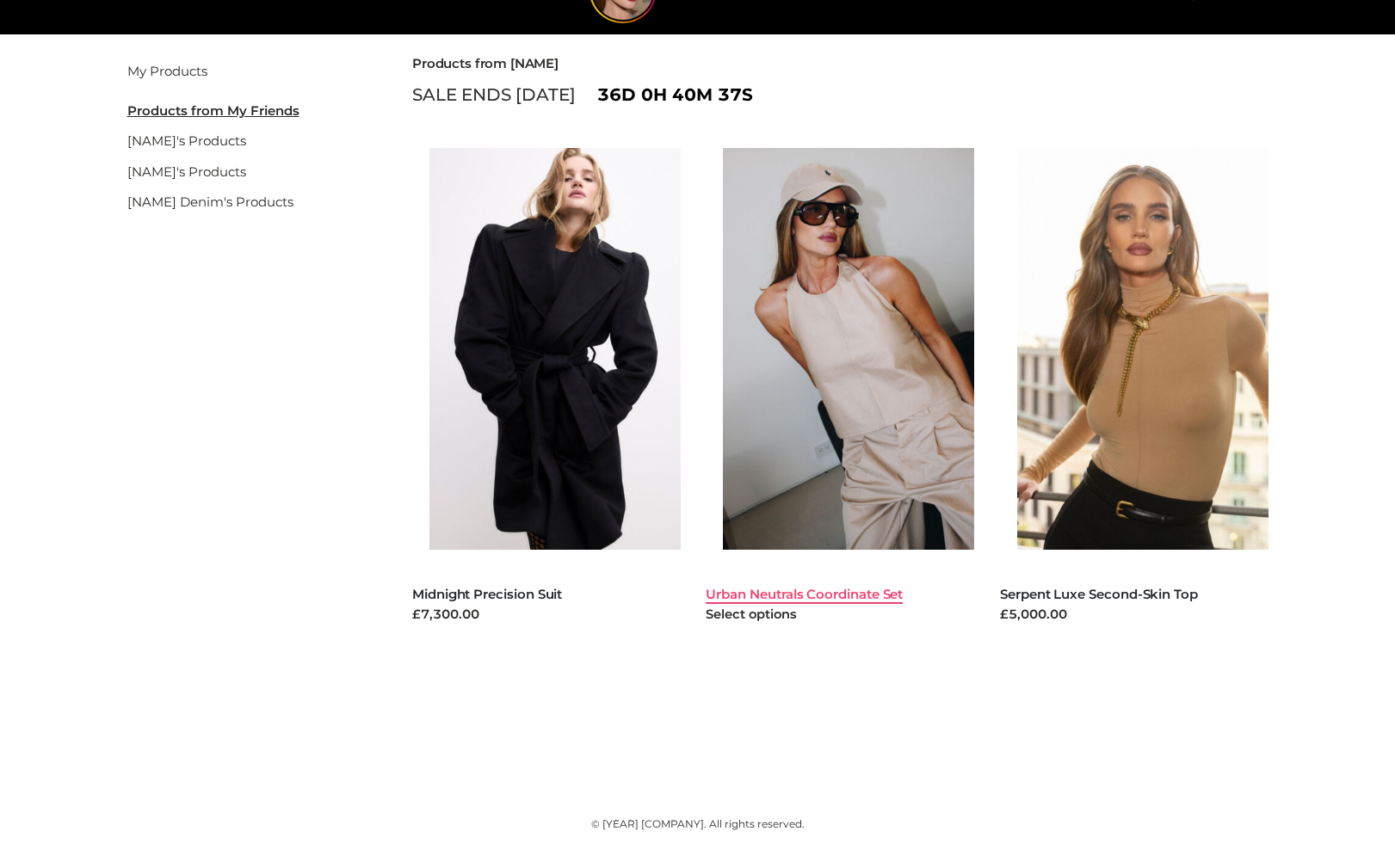 click on "Urban Neutrals Coordinate Set" at bounding box center (804, 594) 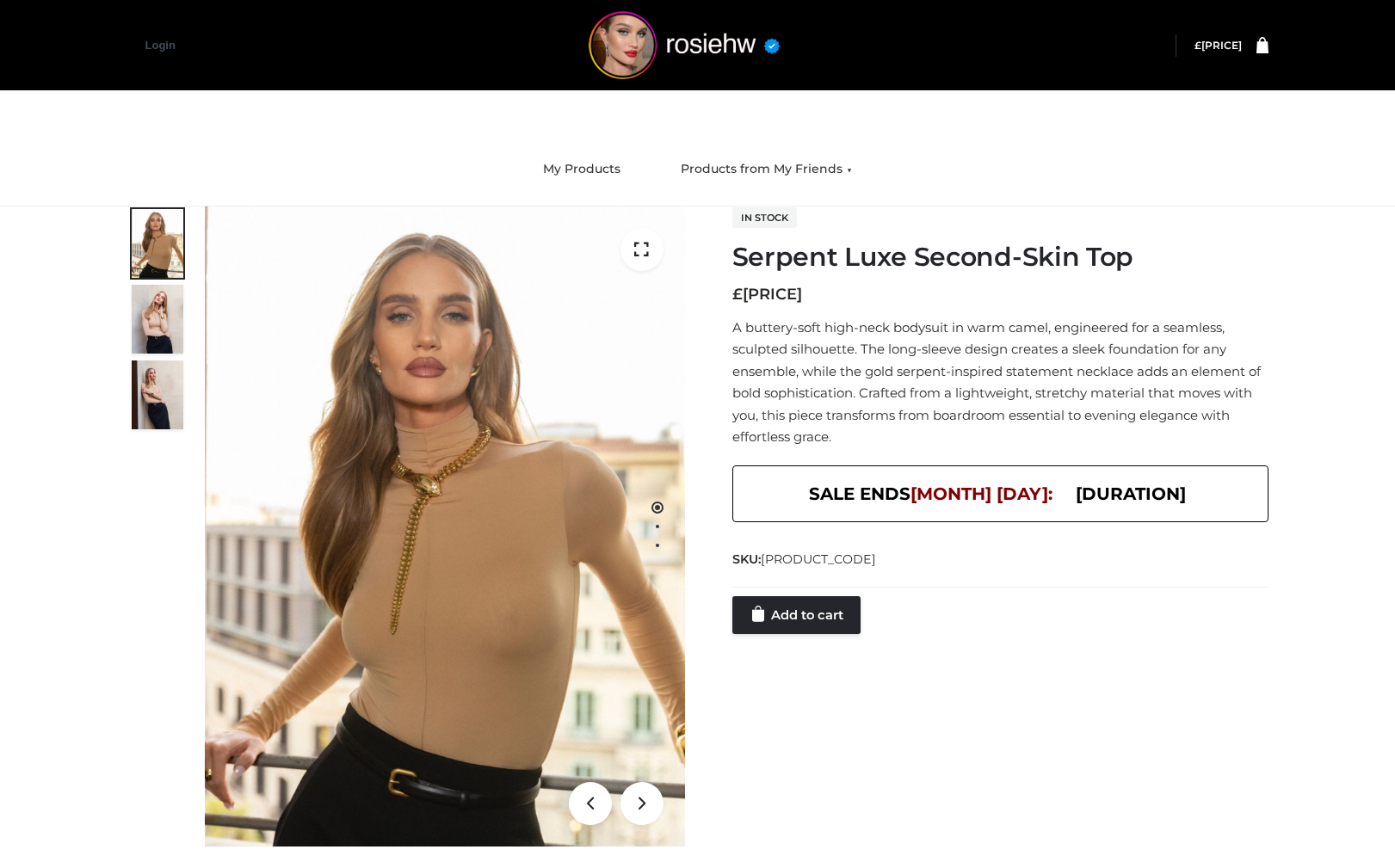 scroll, scrollTop: 0, scrollLeft: 0, axis: both 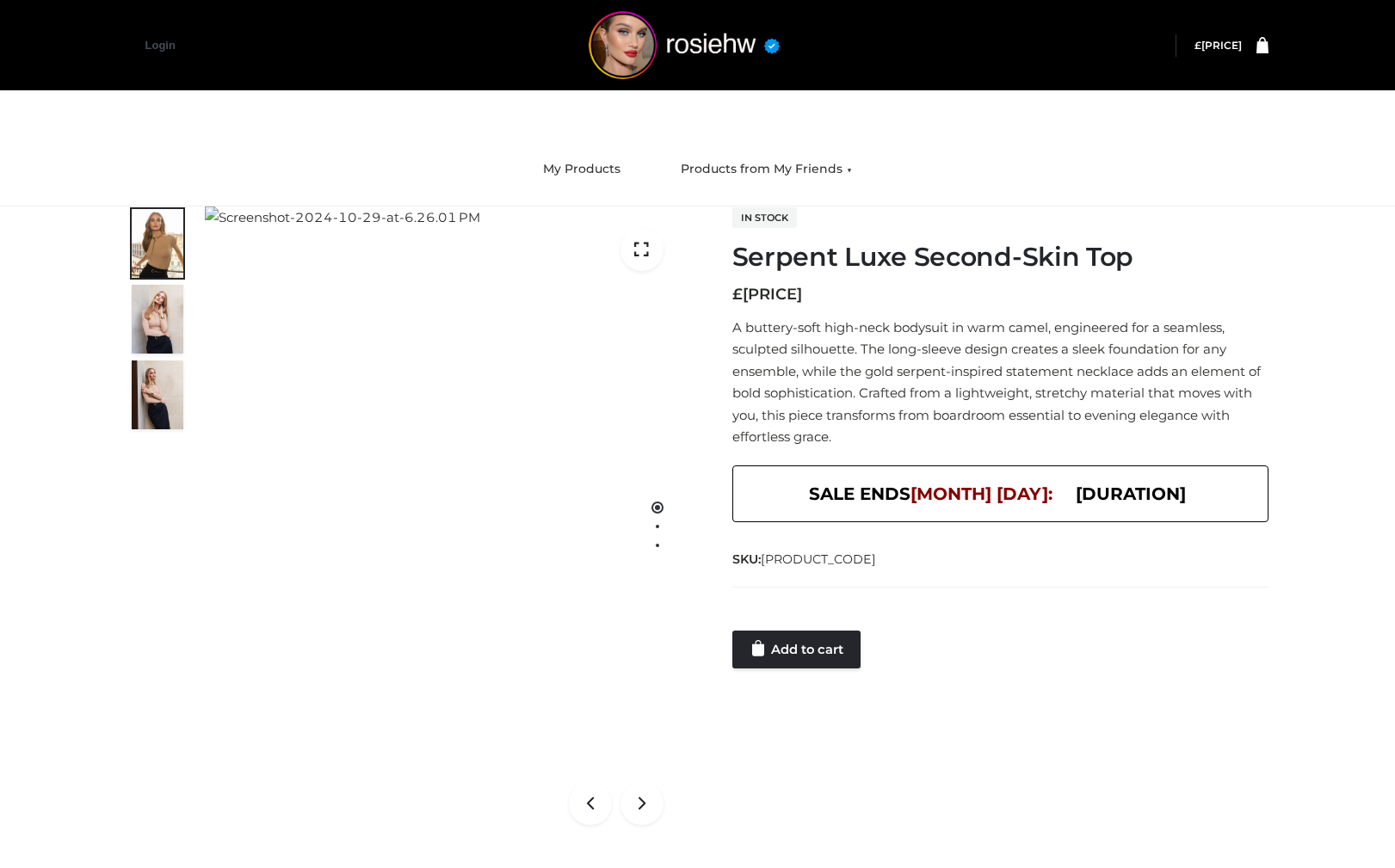 click at bounding box center [1000, 613] 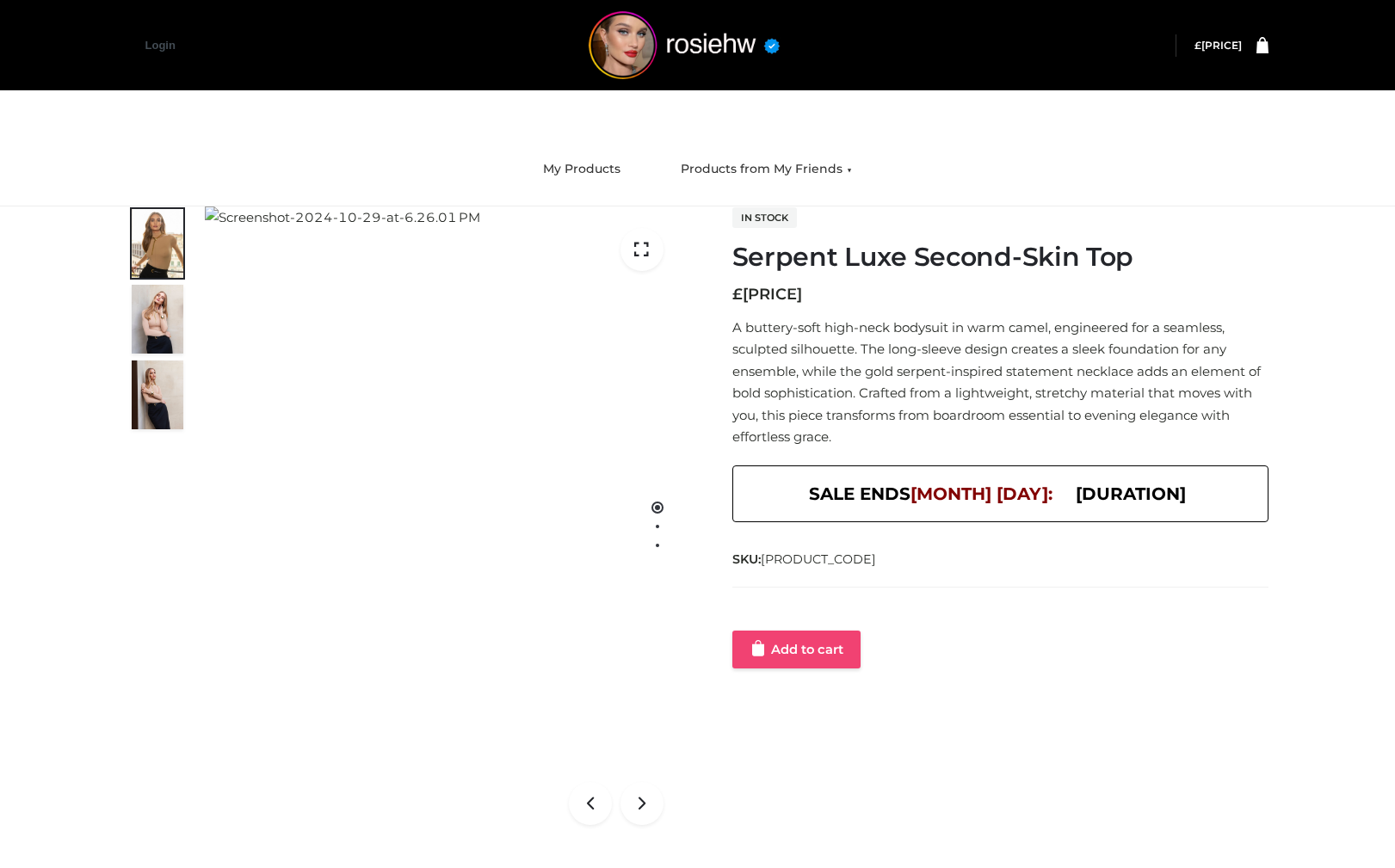 click on "Add to cart" at bounding box center (796, 649) 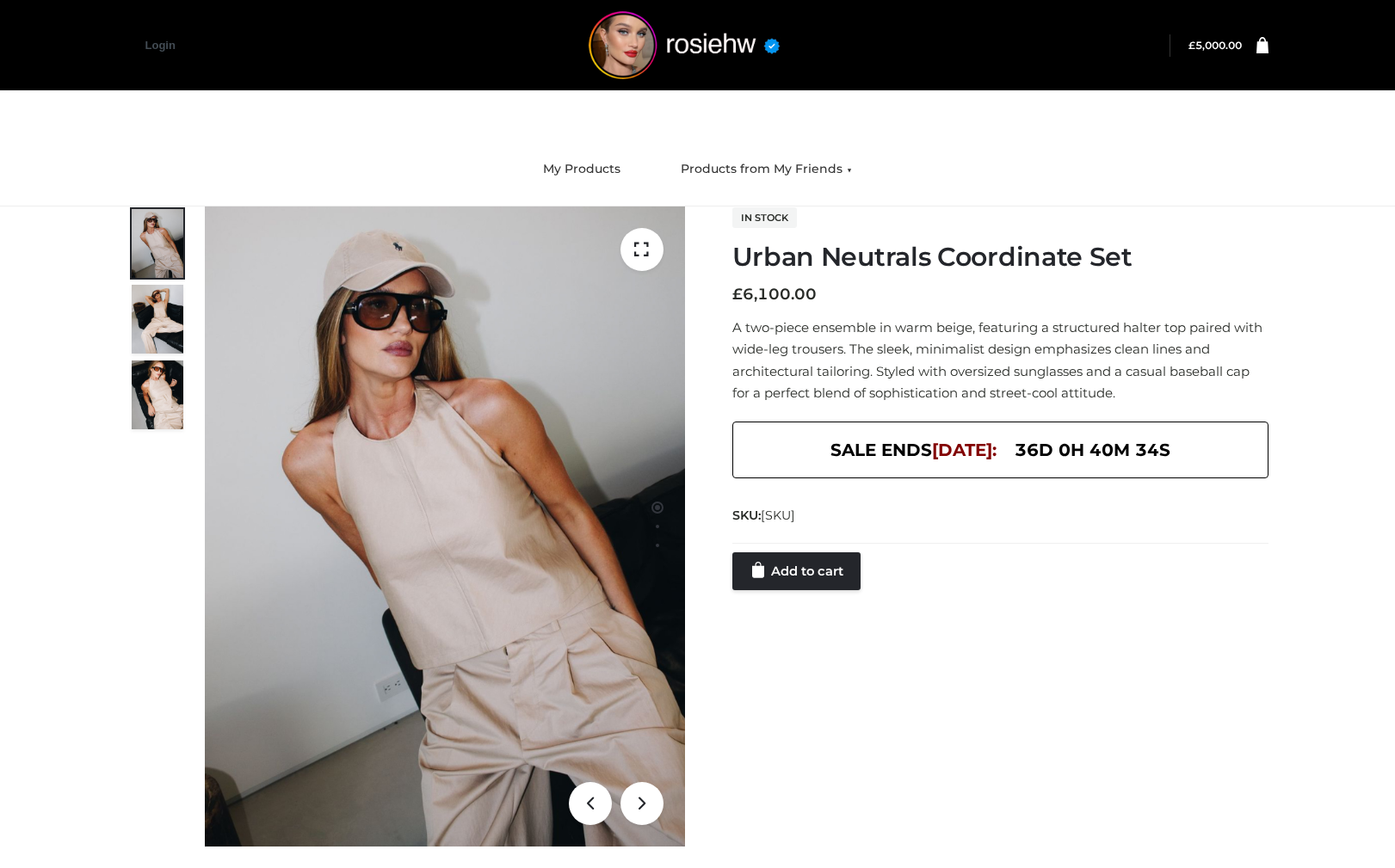 scroll, scrollTop: 0, scrollLeft: 0, axis: both 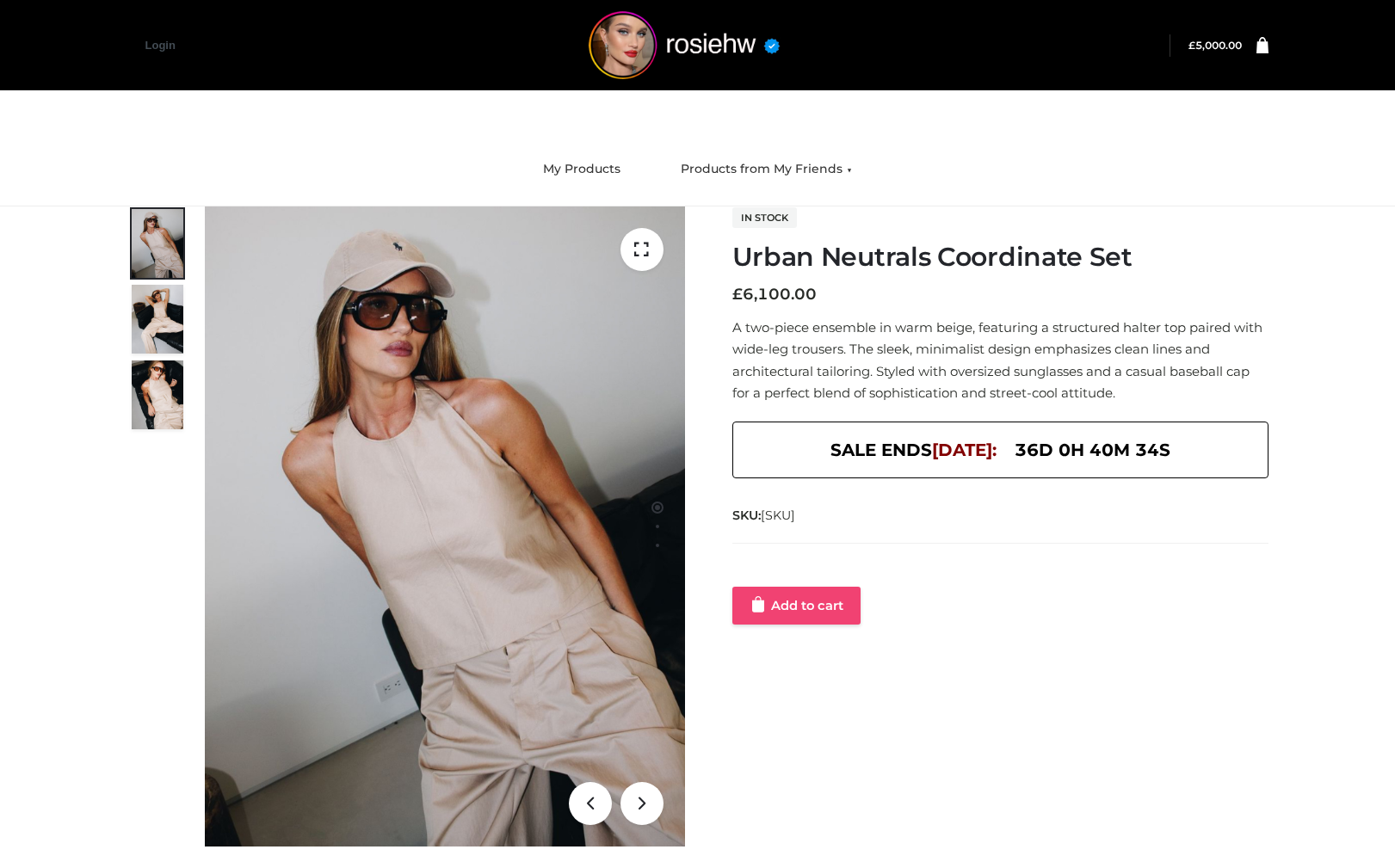 click on "Add to cart" at bounding box center [796, 606] 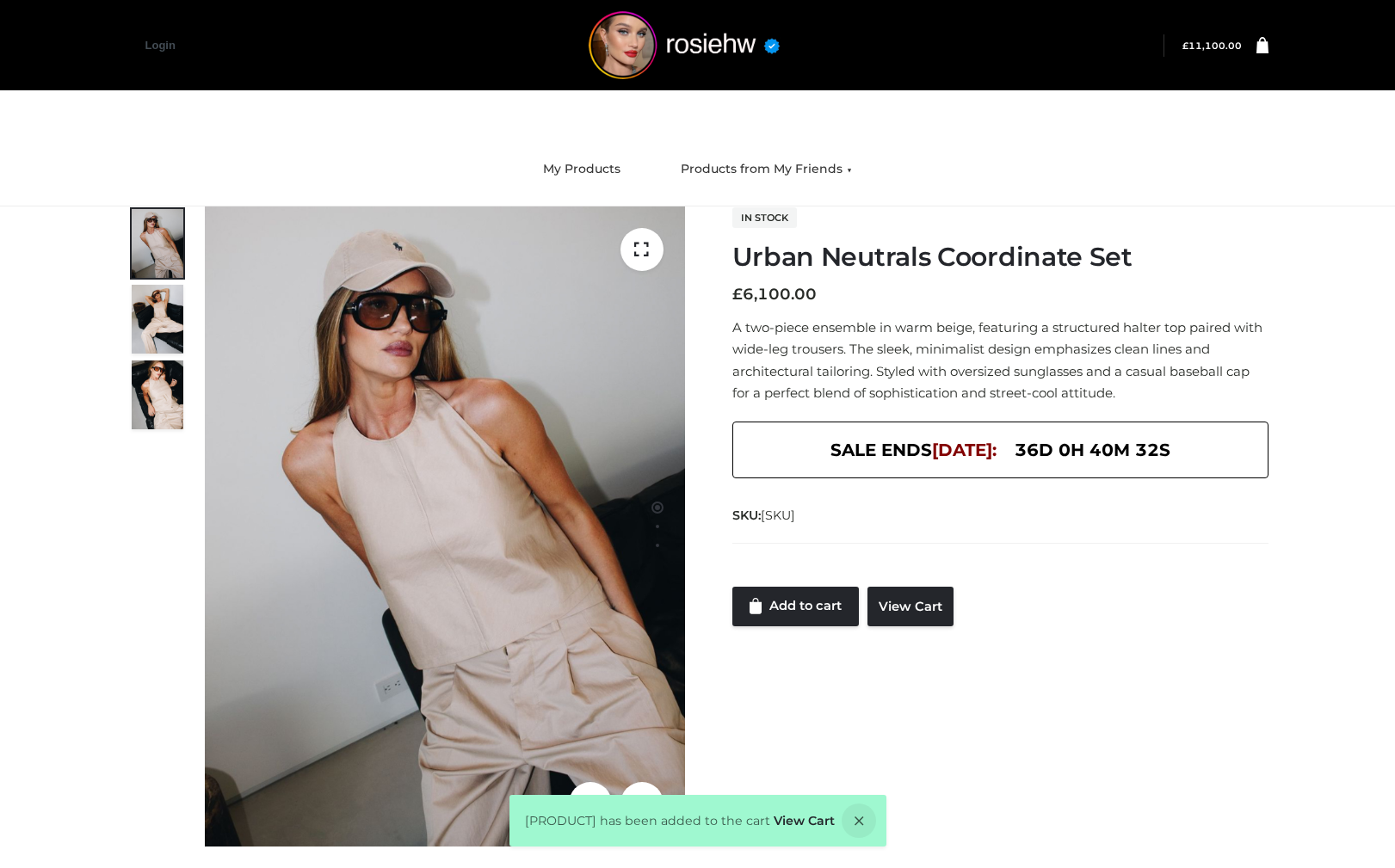 click on "£ 11,100.00" at bounding box center [1212, 46] 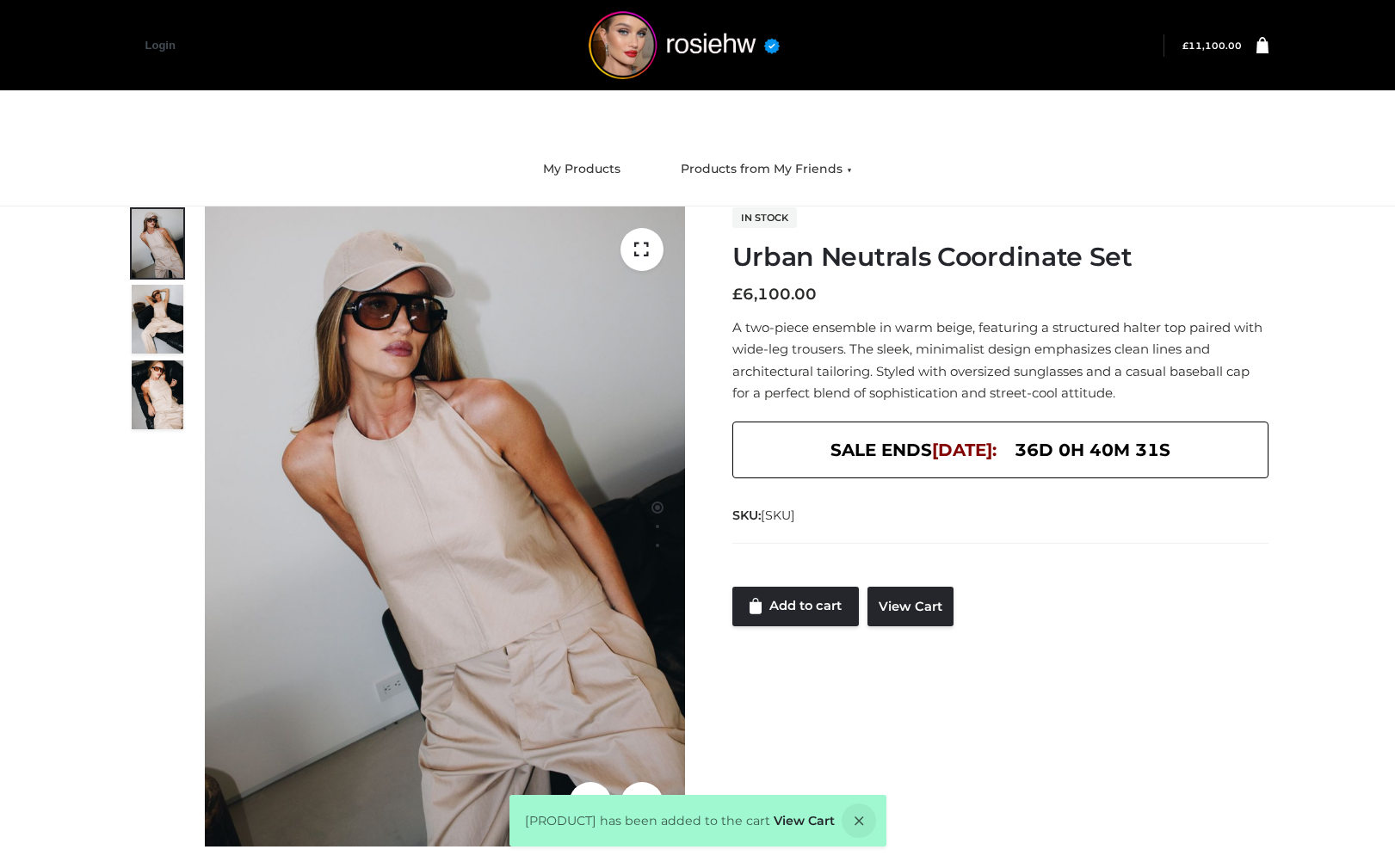 click at bounding box center [1262, 44] 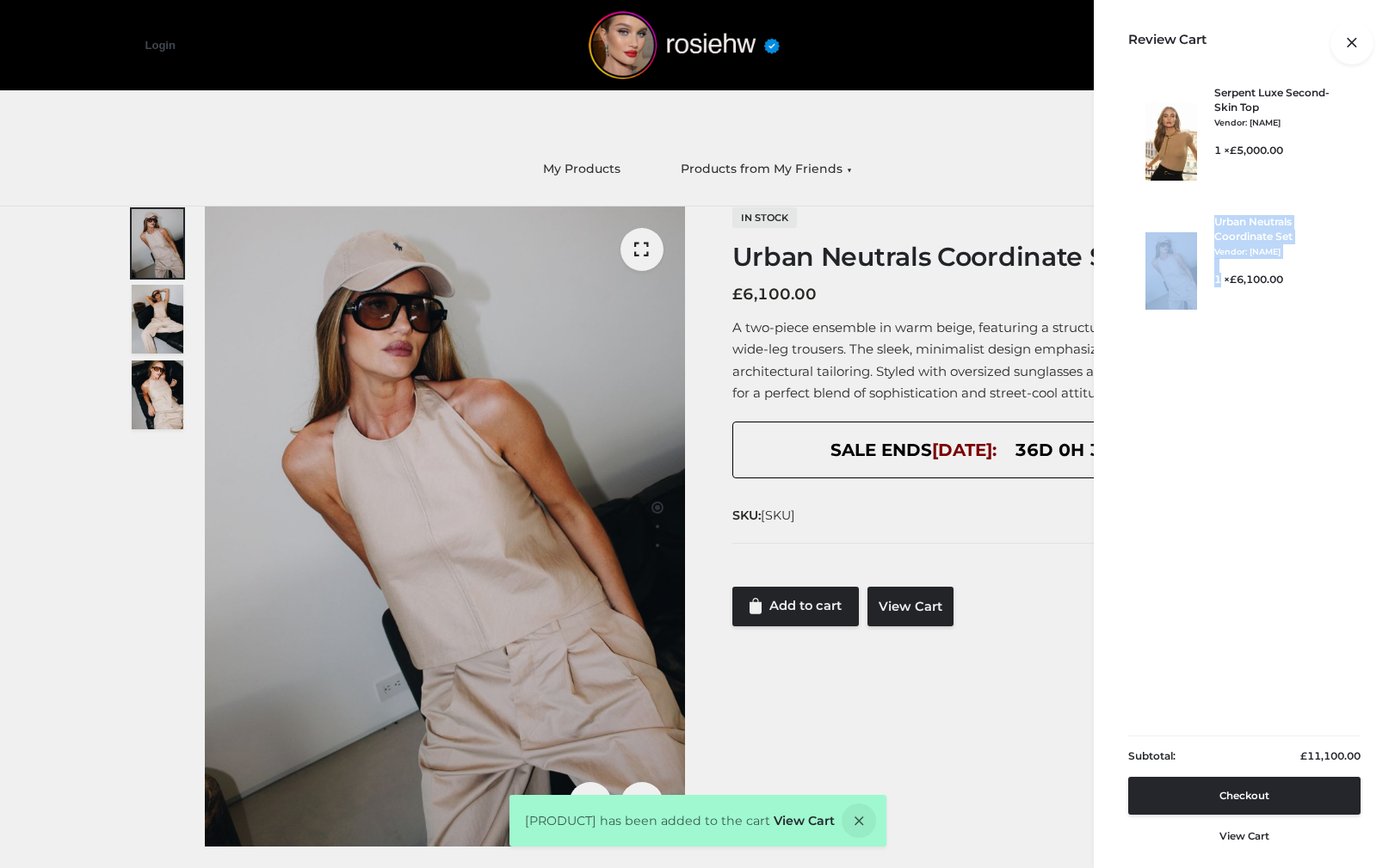 click on "×
Urban Neutrals Coordinate Set Vendor: rosiehw   CLOTHING ,  FFP ,  TWO PIECE
1 ×  £ 6,100.00" at bounding box center [1240, 271] 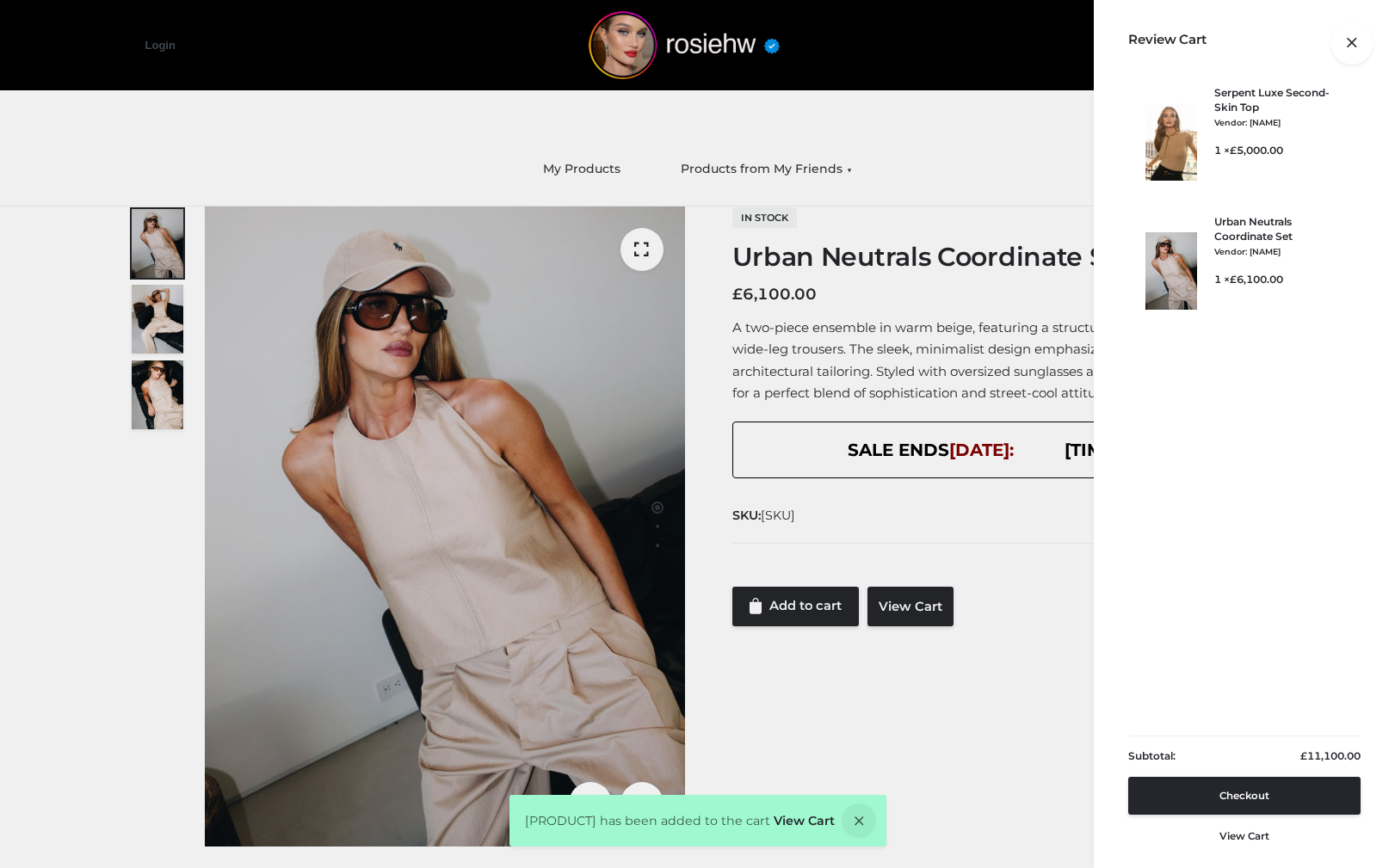 drag, startPoint x: 1021, startPoint y: 223, endPoint x: 1040, endPoint y: 219, distance: 19.416488 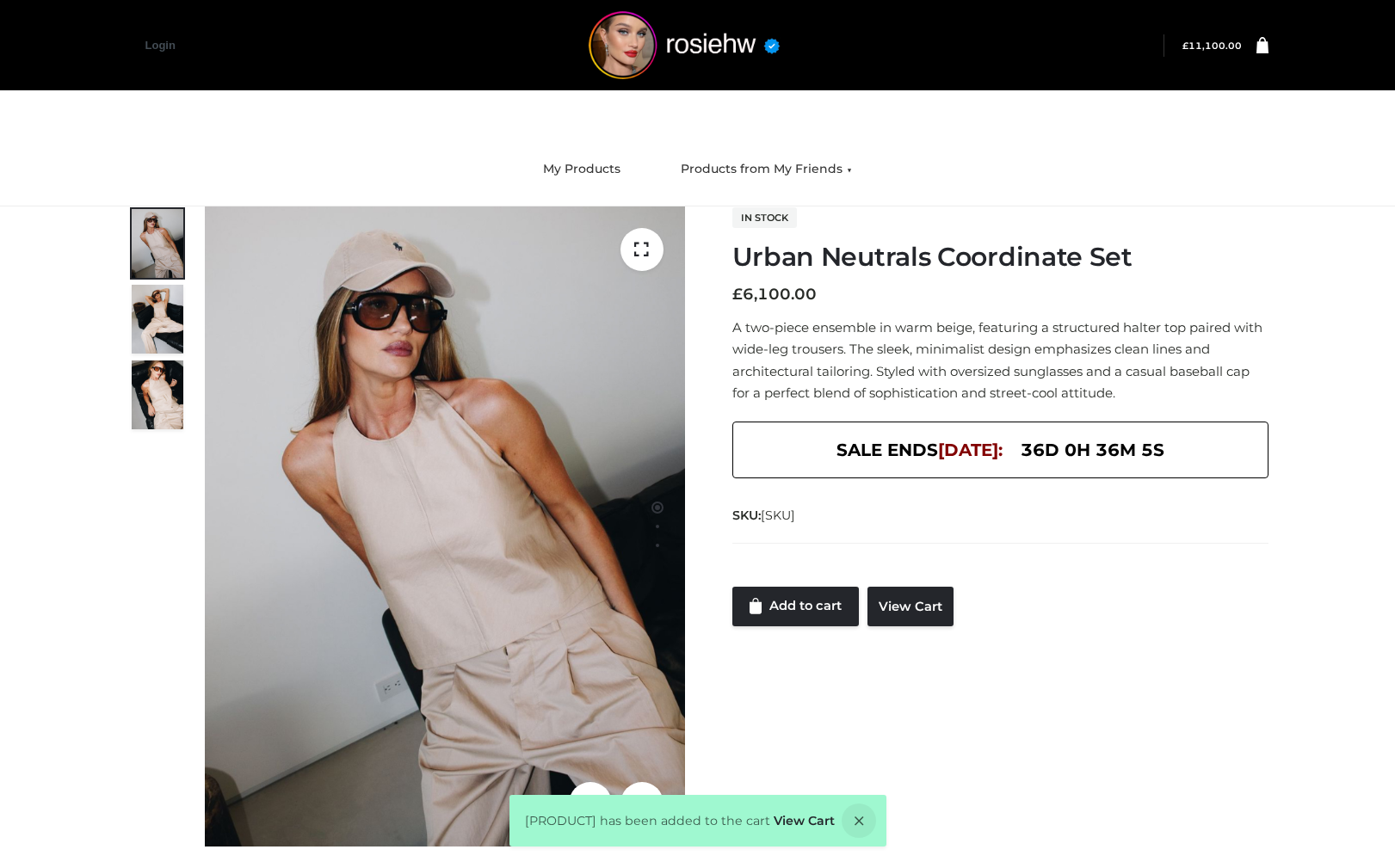 click on "Customer matched zone "UK"
In stock Urban Neutrals Coordinate Set
£ 6,100.00
A two-piece ensemble in warm beige, featuring a structured halter top paired with wide-leg trousers. The sleek, minimalist design emphasizes clean lines and architectural tailoring. Styled with oversized sunglasses and a casual baseball cap for a perfect blend of sophistication and street-cool attitude.
SALE ENDS  August 7:   36d 0h 36m 5s
SKU:  SCHM_RHW0002-_-UNIQUE
QTY:
*
Size:
**** ****** UNIQUE Size UNIQUE
Add to cart                         View Cart" at bounding box center (1000, 416) 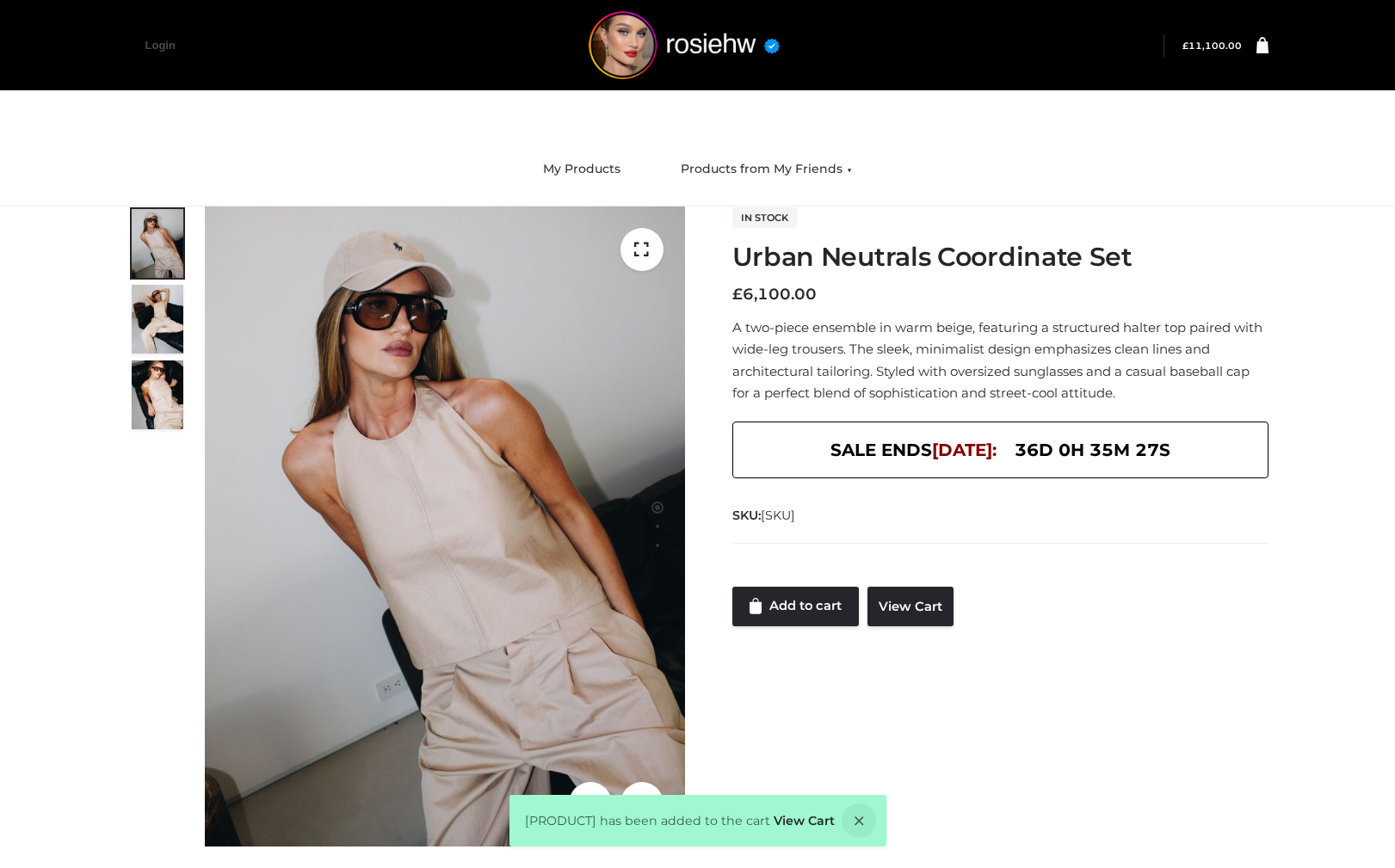 click on "Customer matched zone "UK"
In stock Urban Neutrals Coordinate Set
£ 6,100.00
A two-piece ensemble in warm beige, featuring a structured halter top paired with wide-leg trousers. The sleek, minimalist design emphasizes clean lines and architectural tailoring. Styled with oversized sunglasses and a casual baseball cap for a perfect blend of sophistication and street-cool attitude.
SALE ENDS  August 7:   36d 0h 35m 27s
SKU:  SCHM_RHW0002-_-UNIQUE
QTY:
*
Size:
**** ****** UNIQUE Size UNIQUE
Add to cart                         View Cart" at bounding box center (1000, 416) 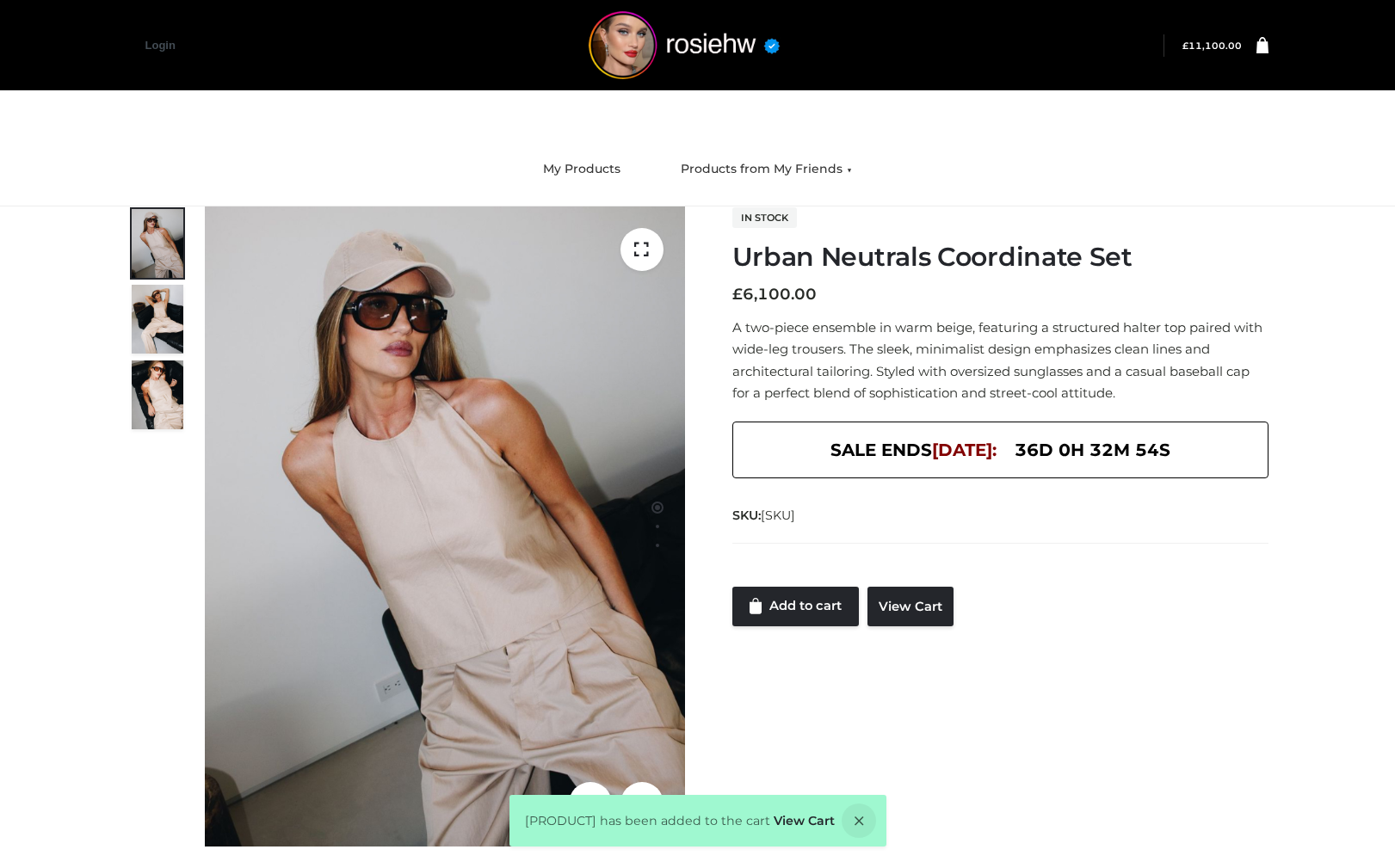 click at bounding box center (1262, 44) 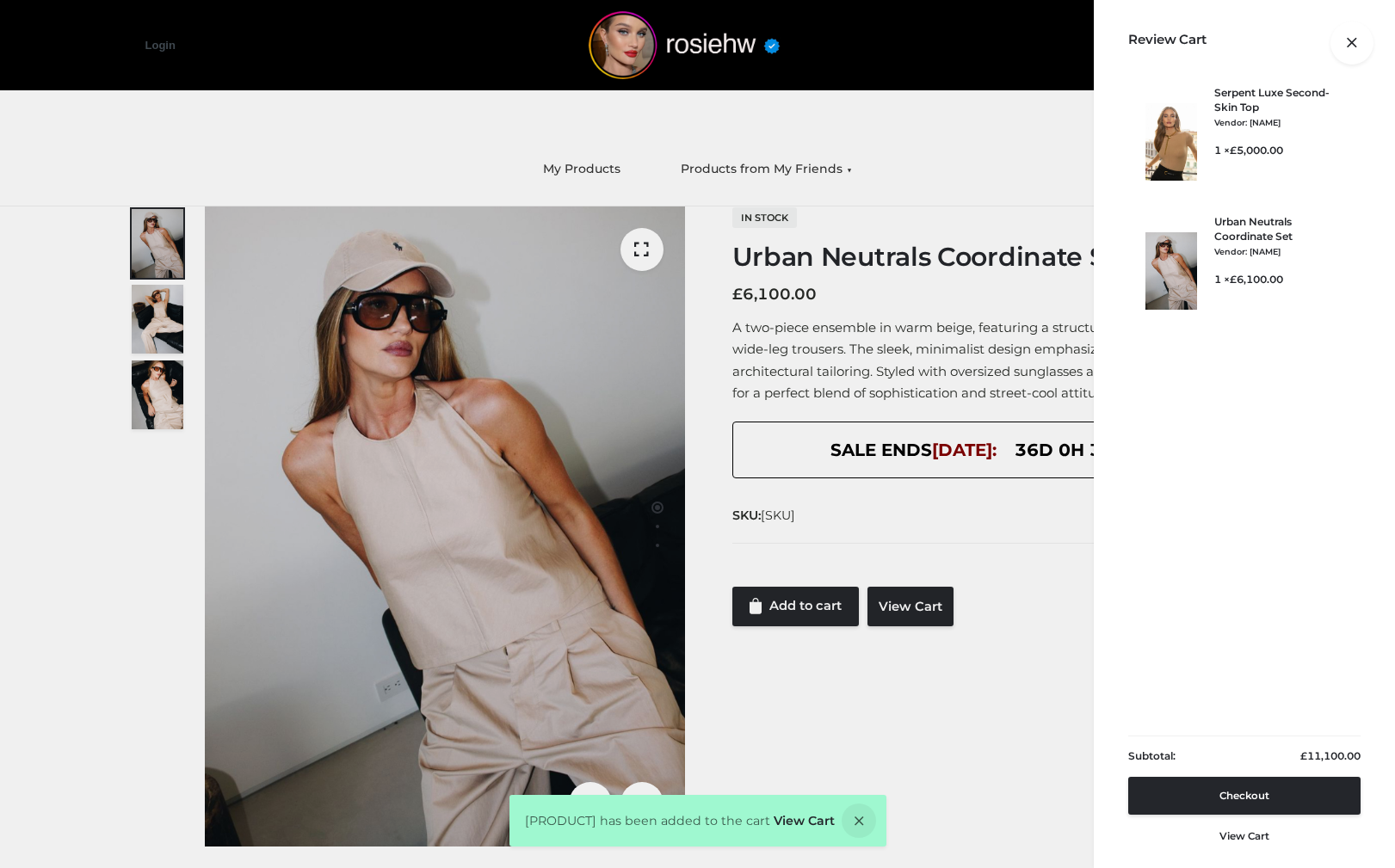 scroll, scrollTop: 193, scrollLeft: 0, axis: vertical 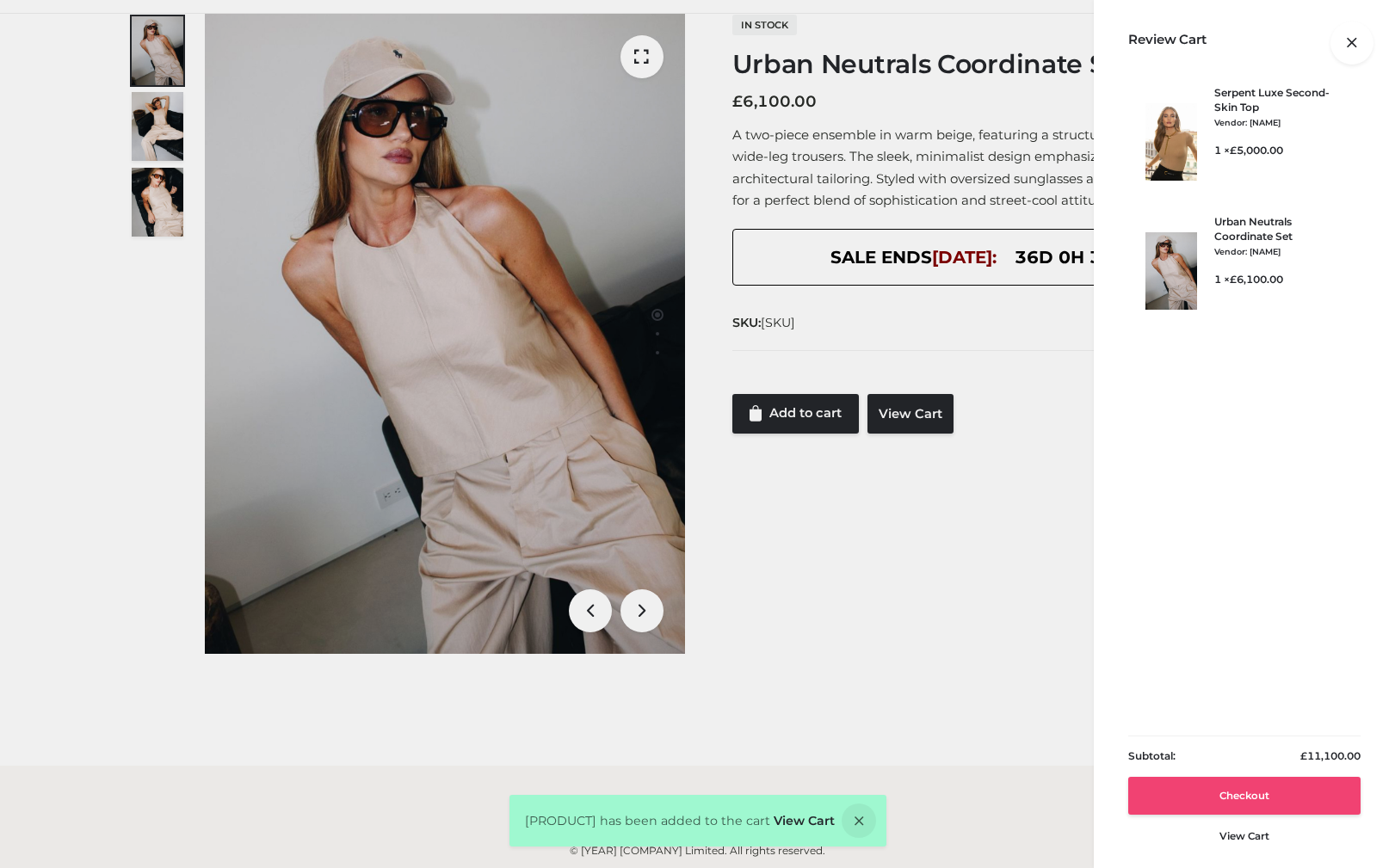 click on "Checkout" at bounding box center (1244, 796) 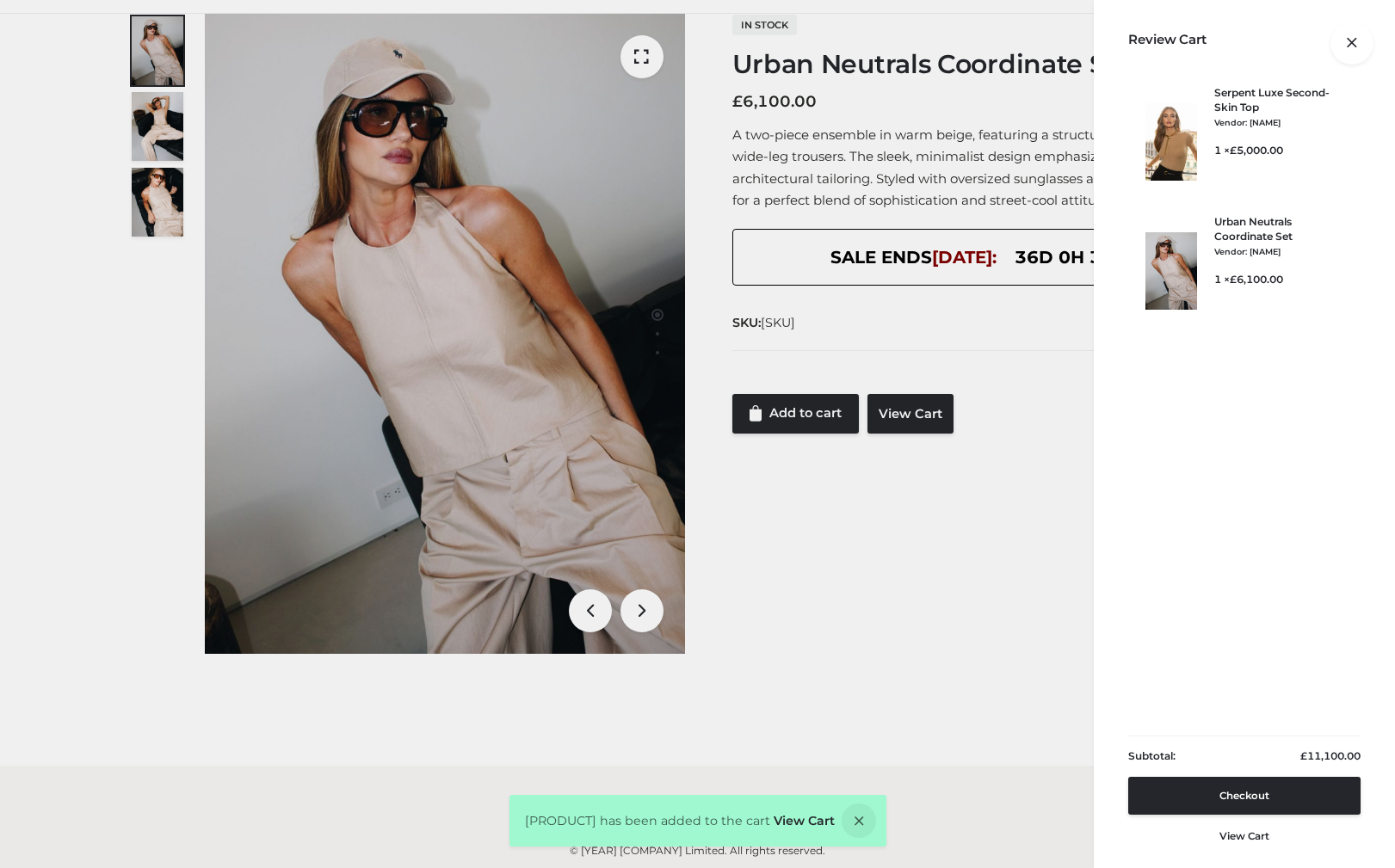 scroll, scrollTop: 0, scrollLeft: 0, axis: both 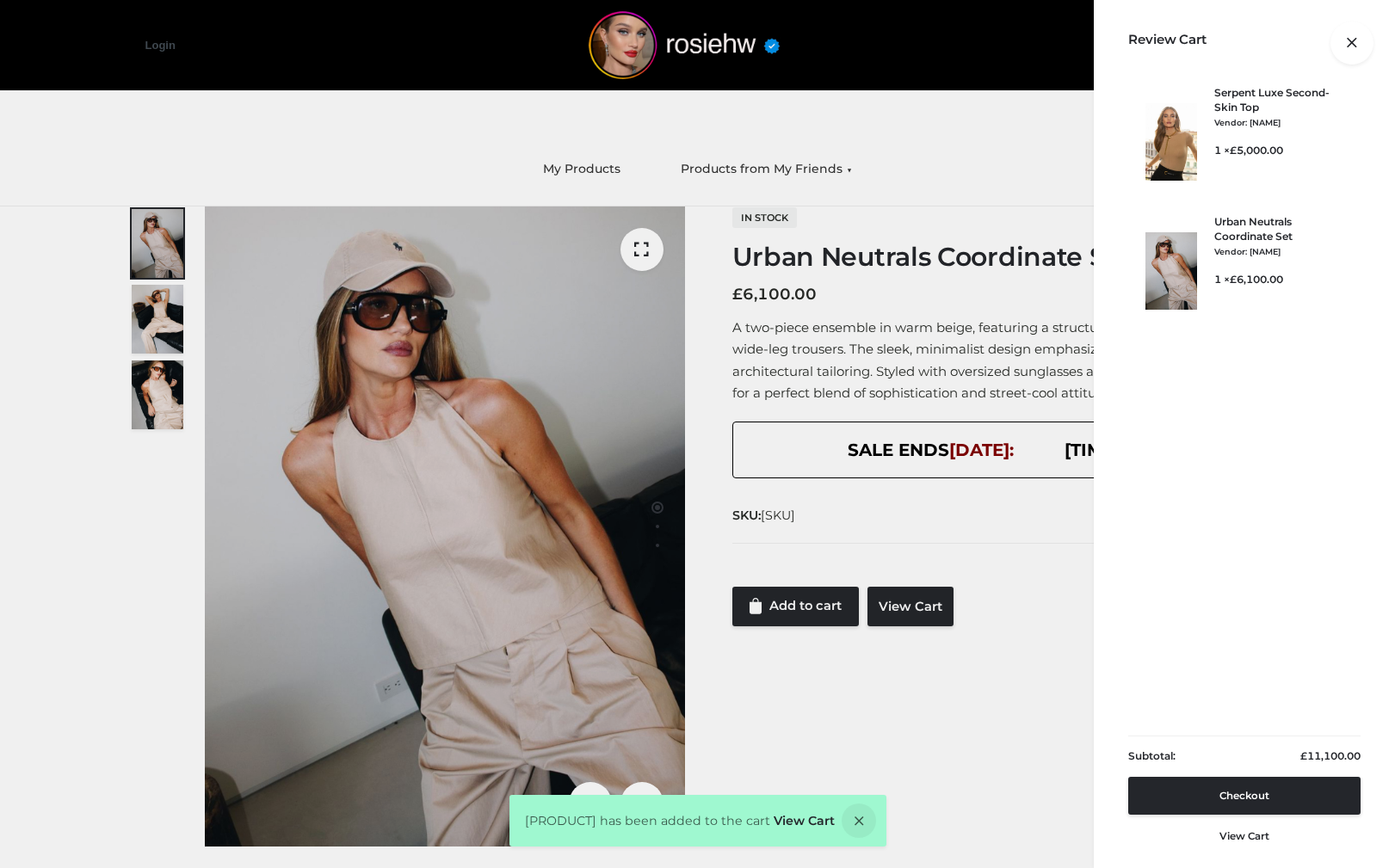 click at bounding box center (1268, 46) 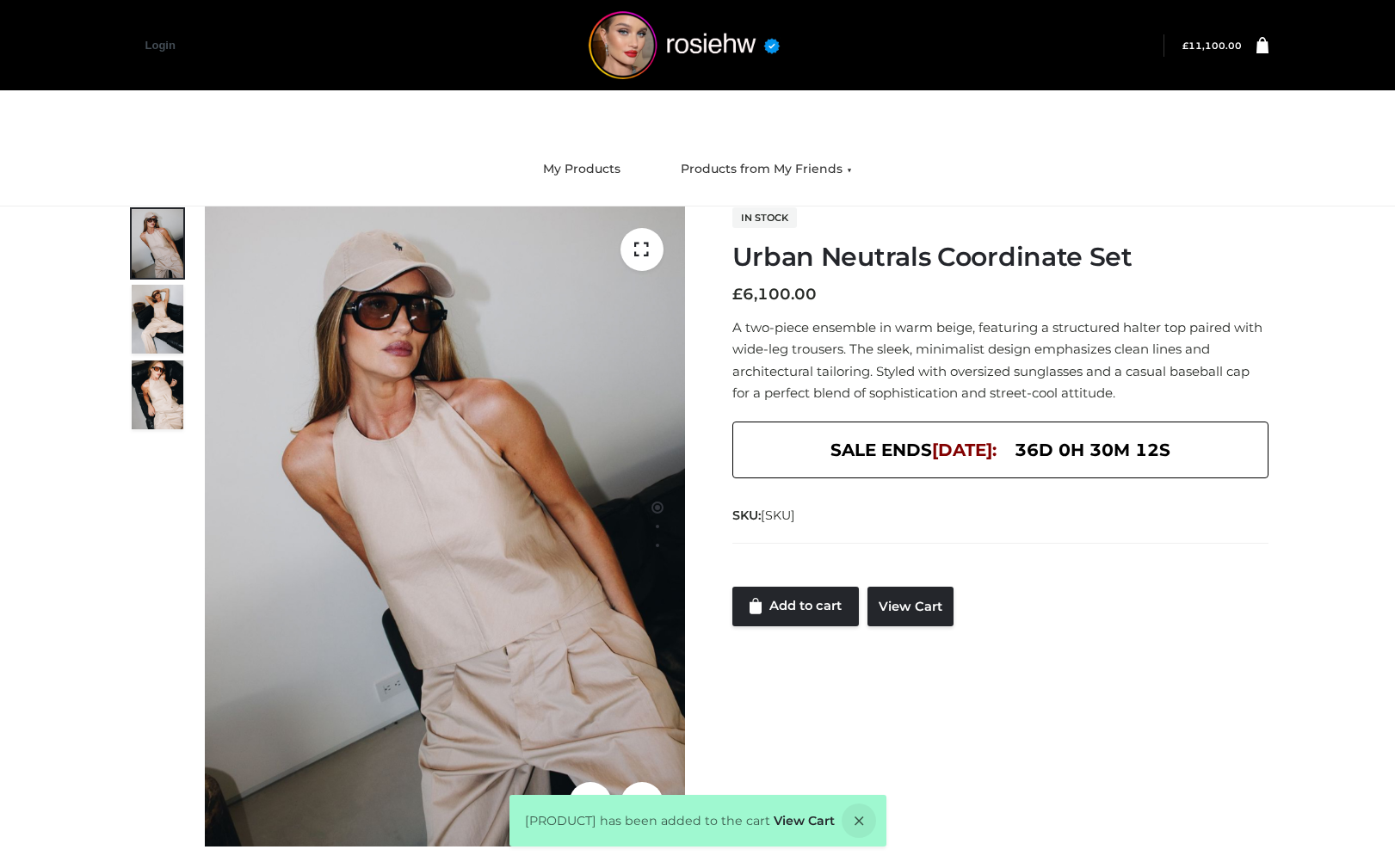 click at bounding box center (684, 45) 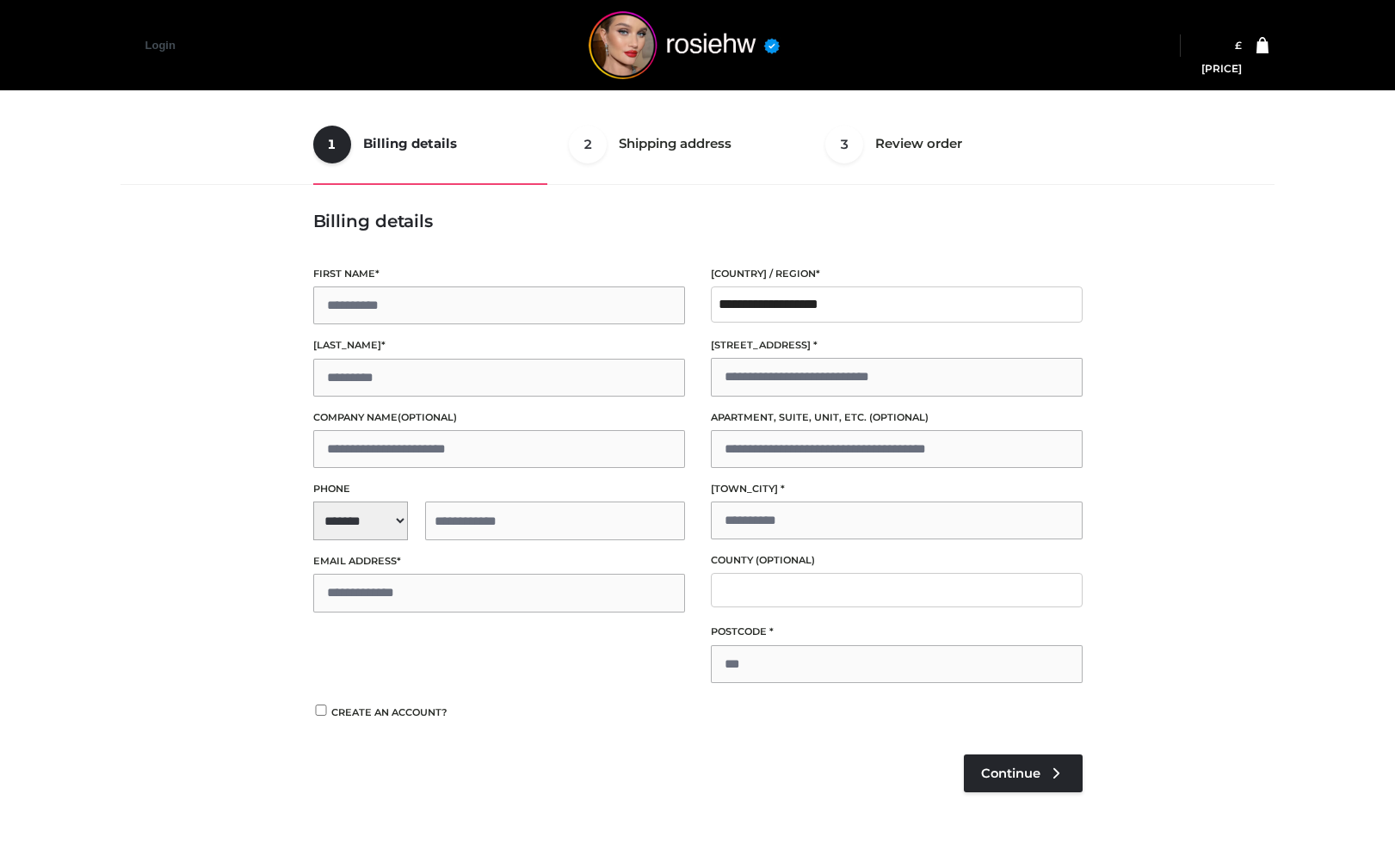 scroll, scrollTop: 0, scrollLeft: 0, axis: both 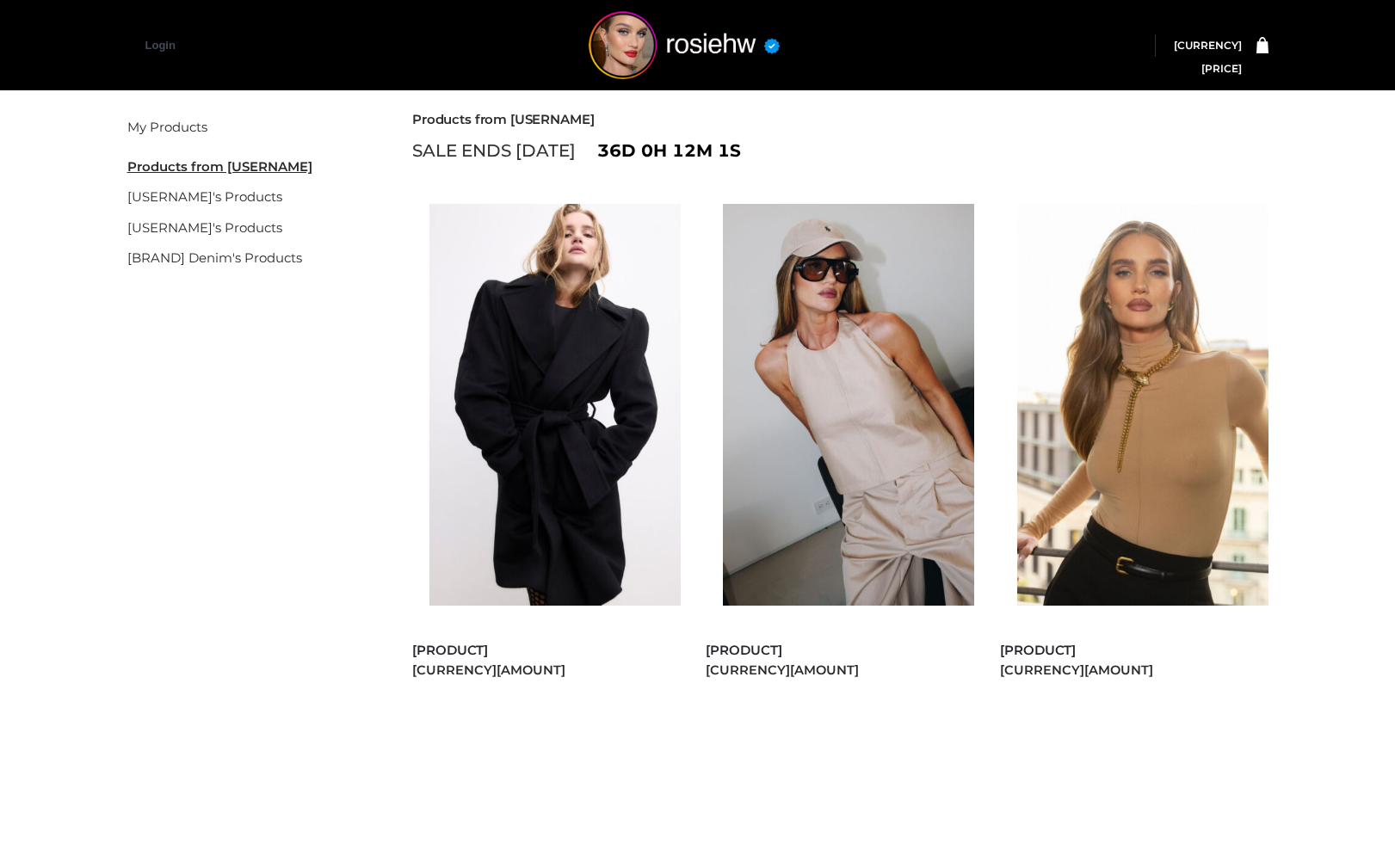 click on "[CURRENCY] [AMOUNT]" at bounding box center [1207, 57] 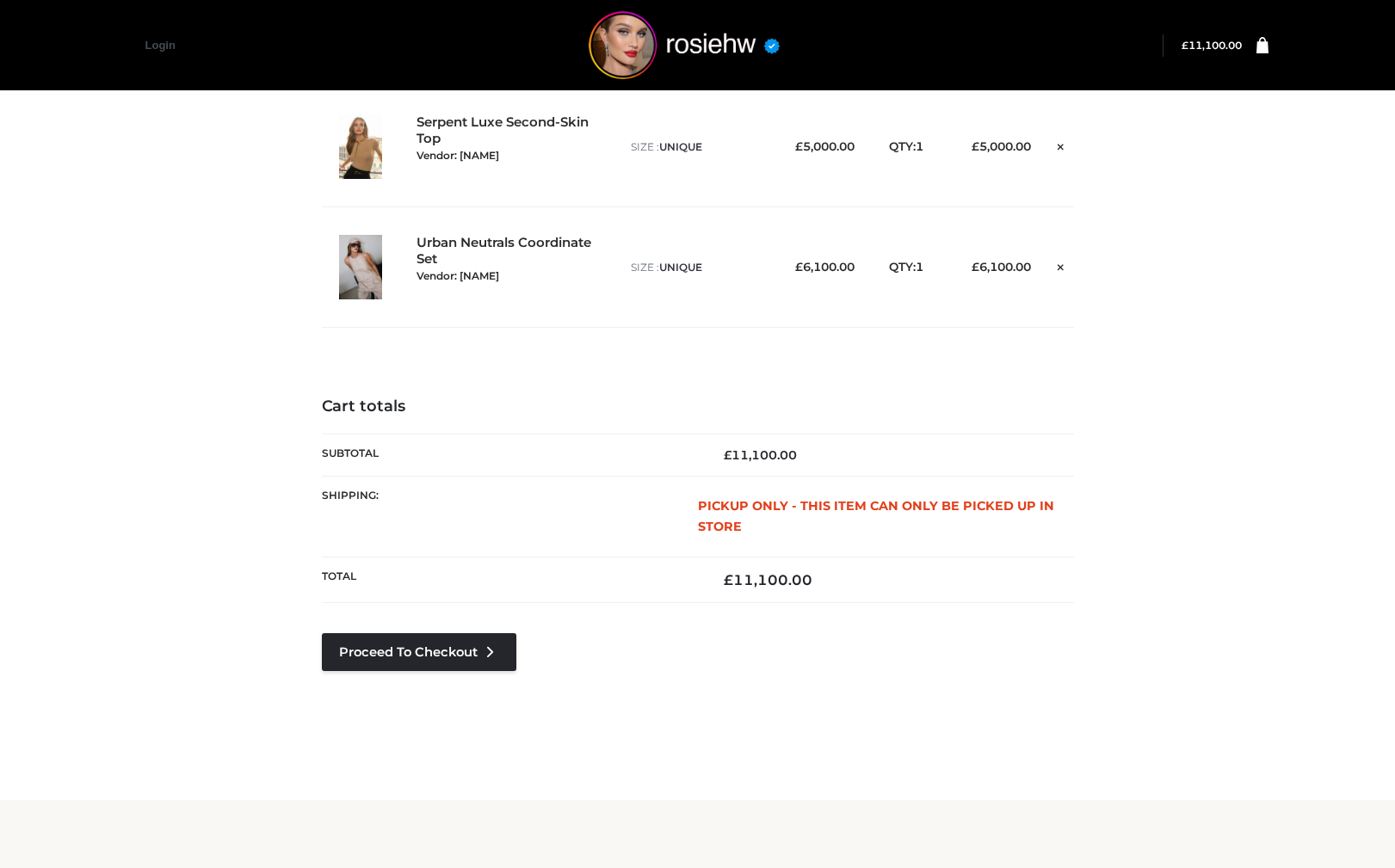 scroll, scrollTop: 34, scrollLeft: 0, axis: vertical 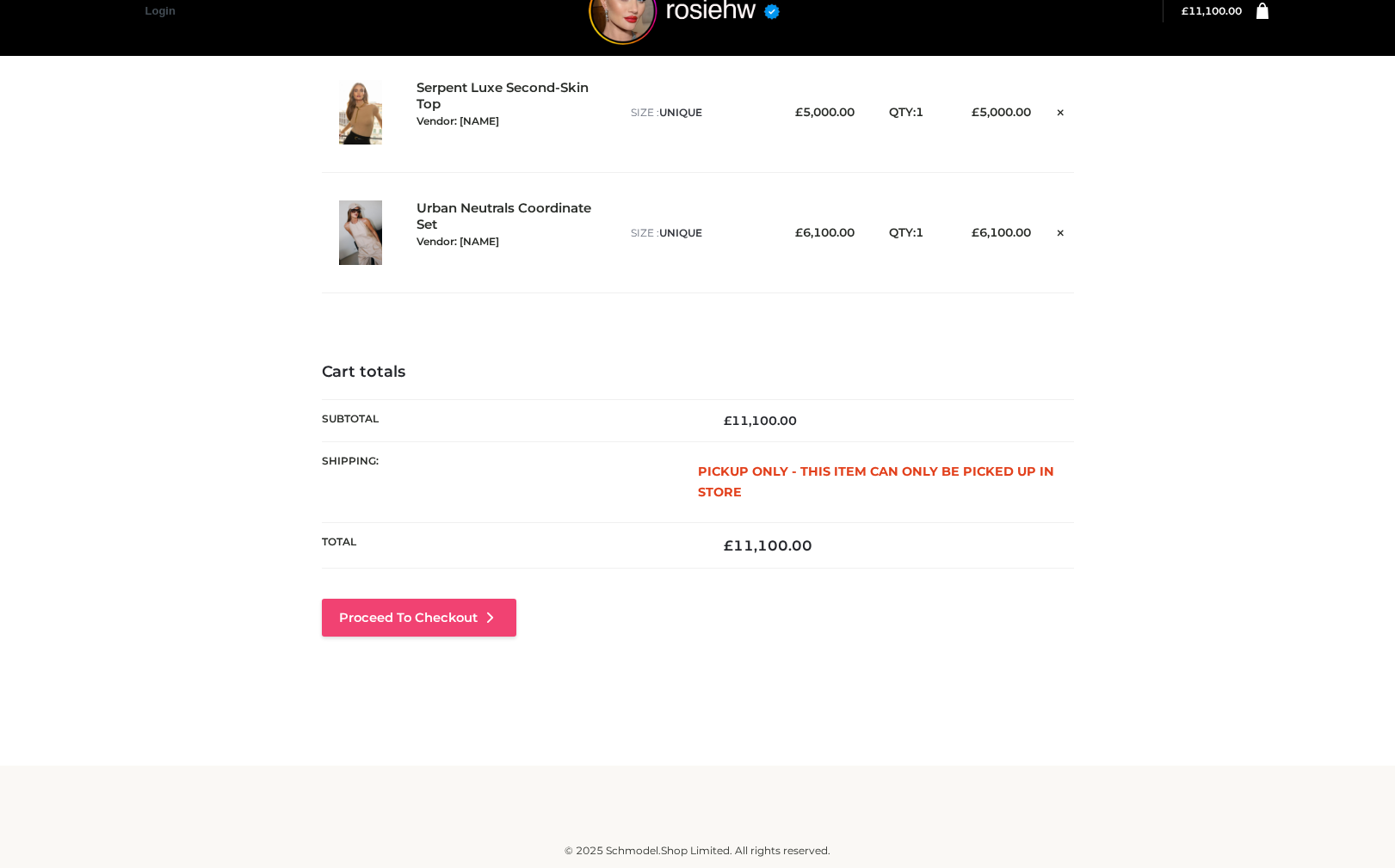click on "Proceed to Checkout" at bounding box center [419, 618] 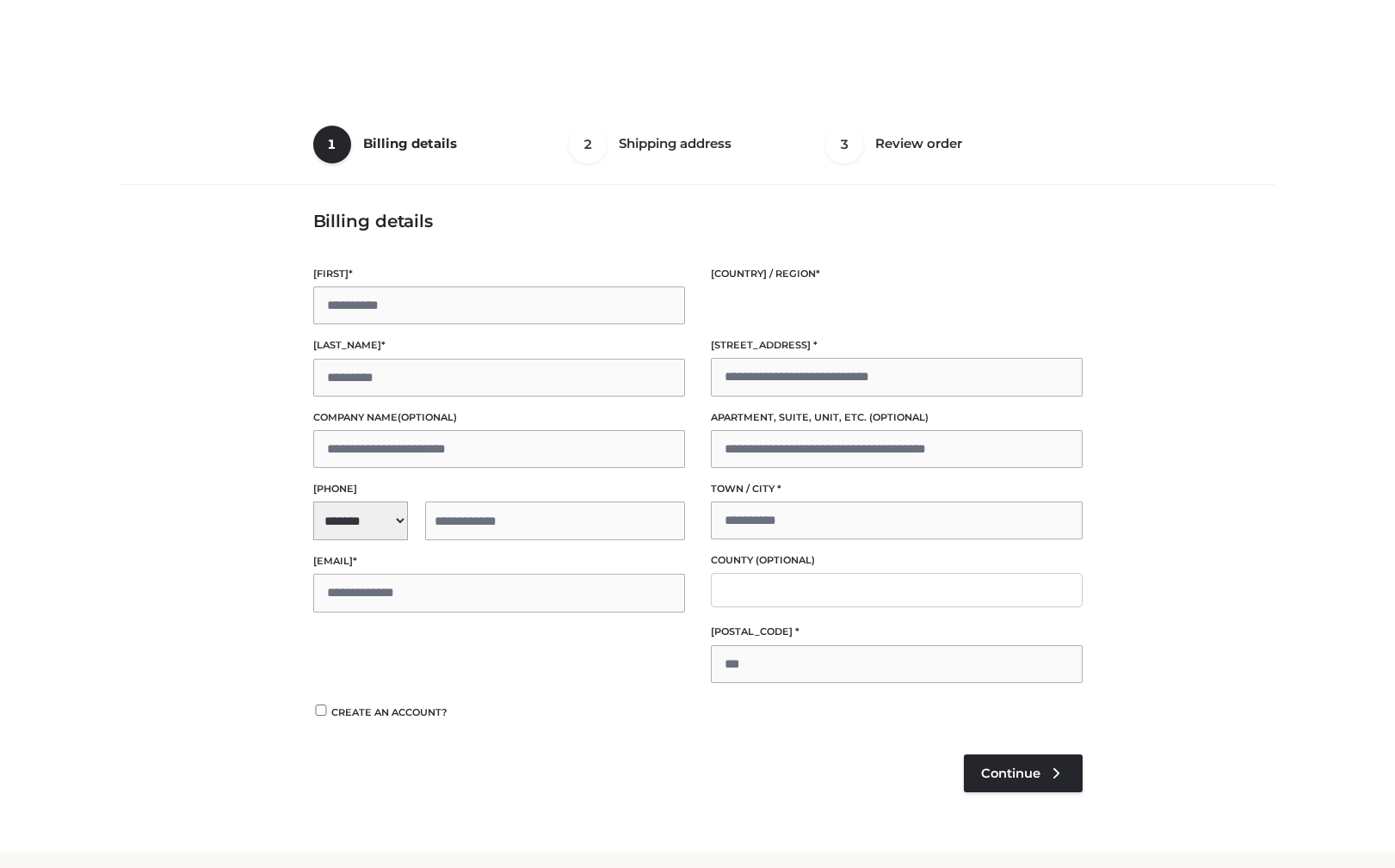click on "[PHONE]" at bounding box center [499, 441] 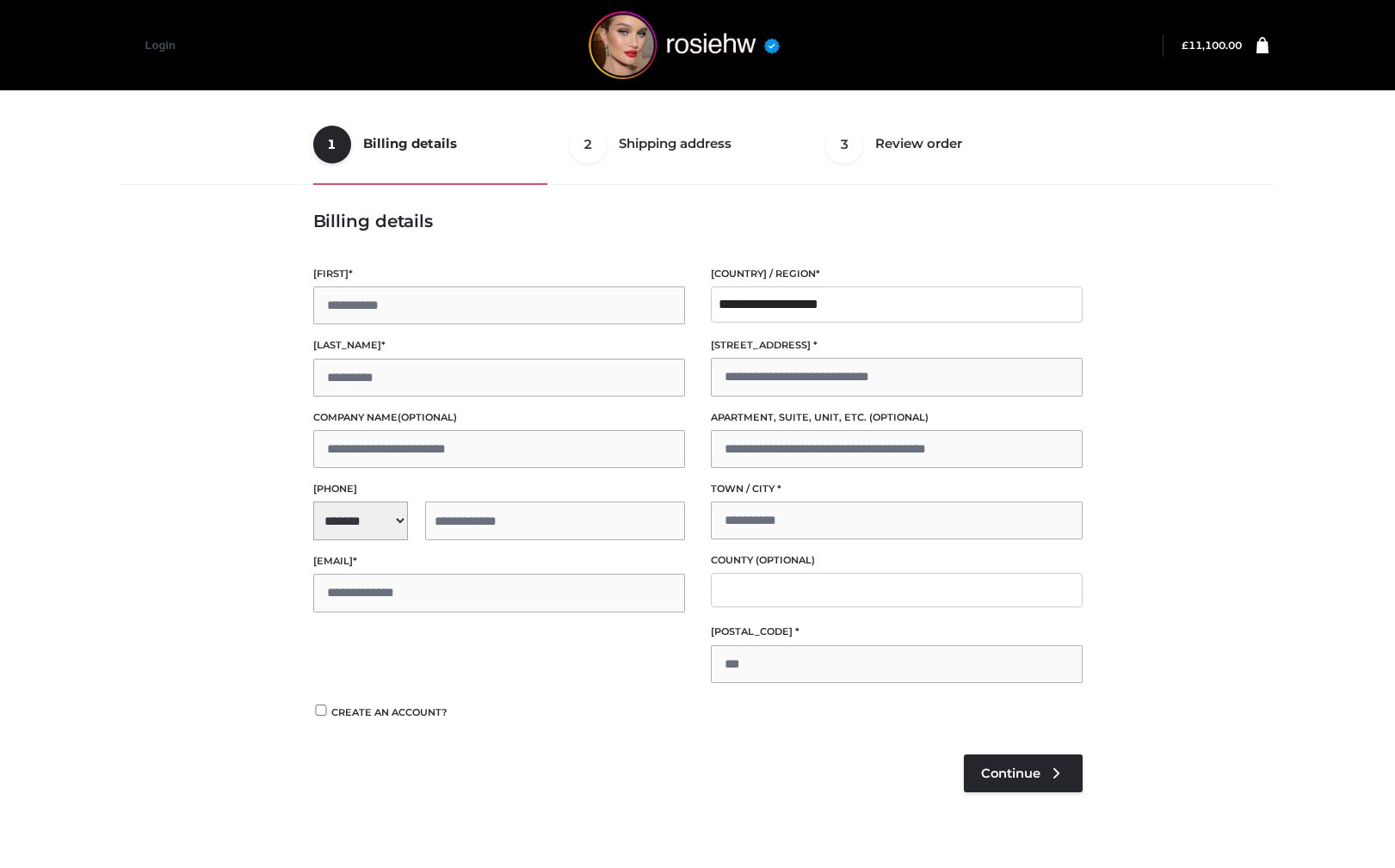 scroll, scrollTop: 0, scrollLeft: 0, axis: both 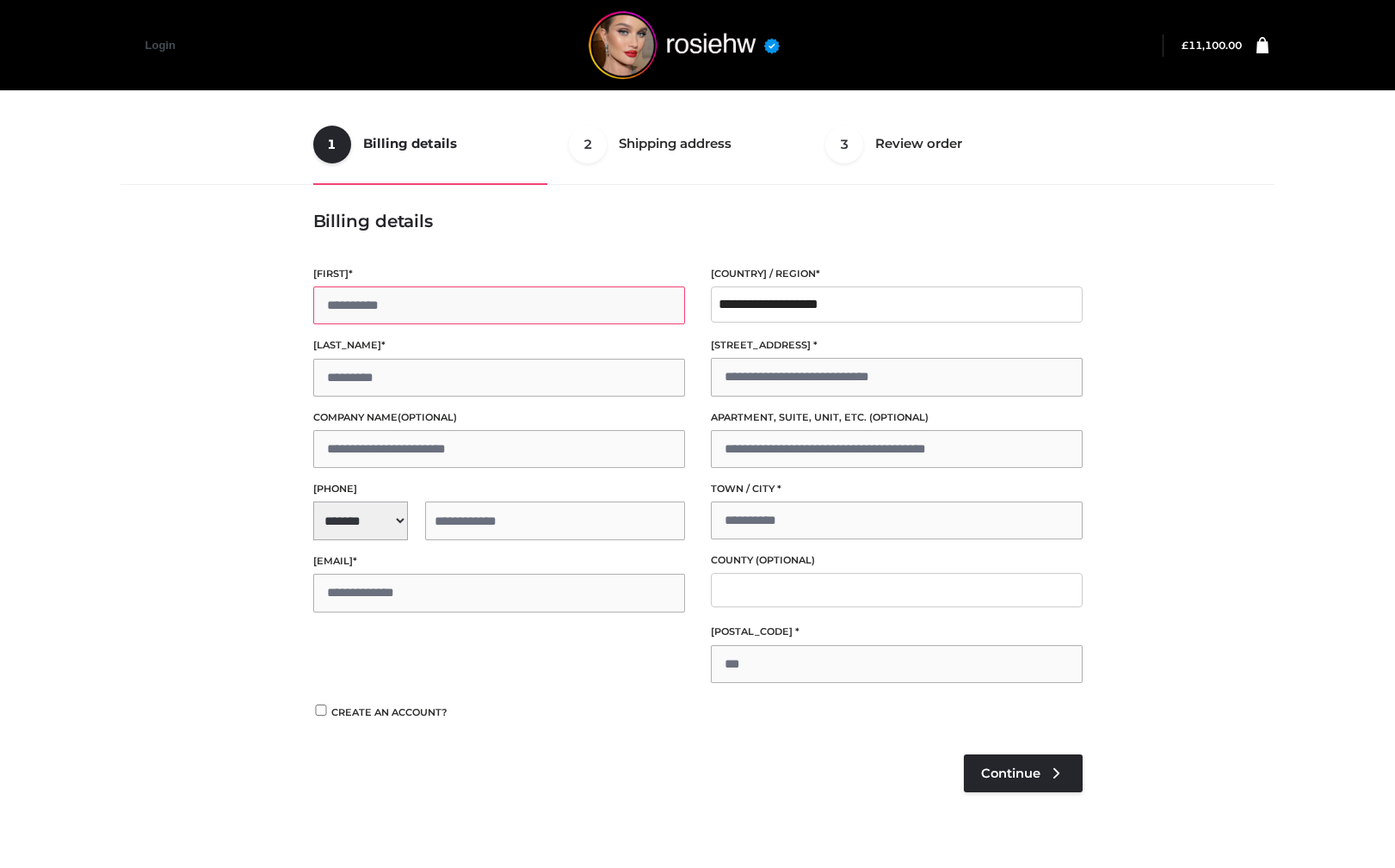 click on "[FIRST_NAME] *" at bounding box center [499, 305] 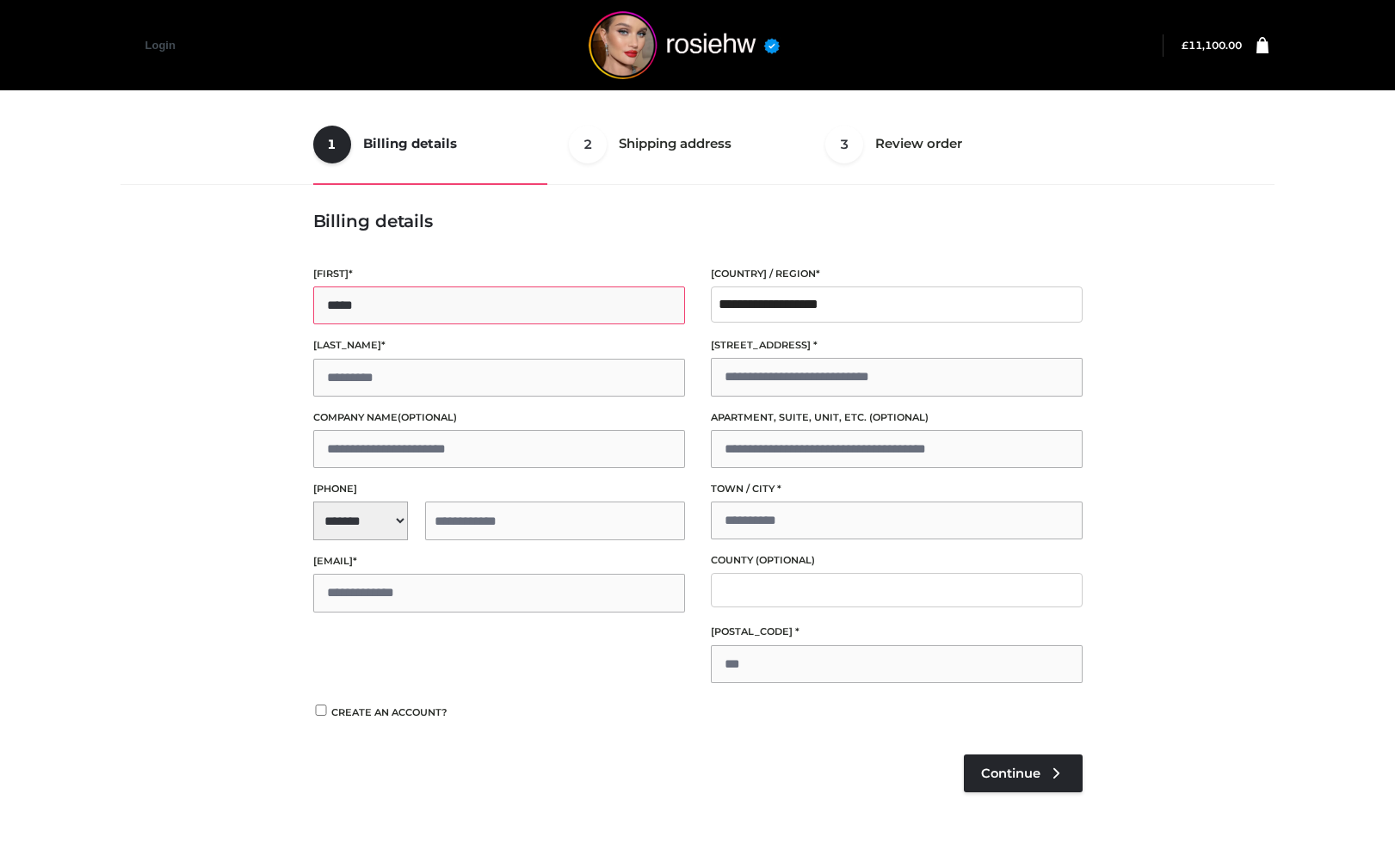 type on "*****" 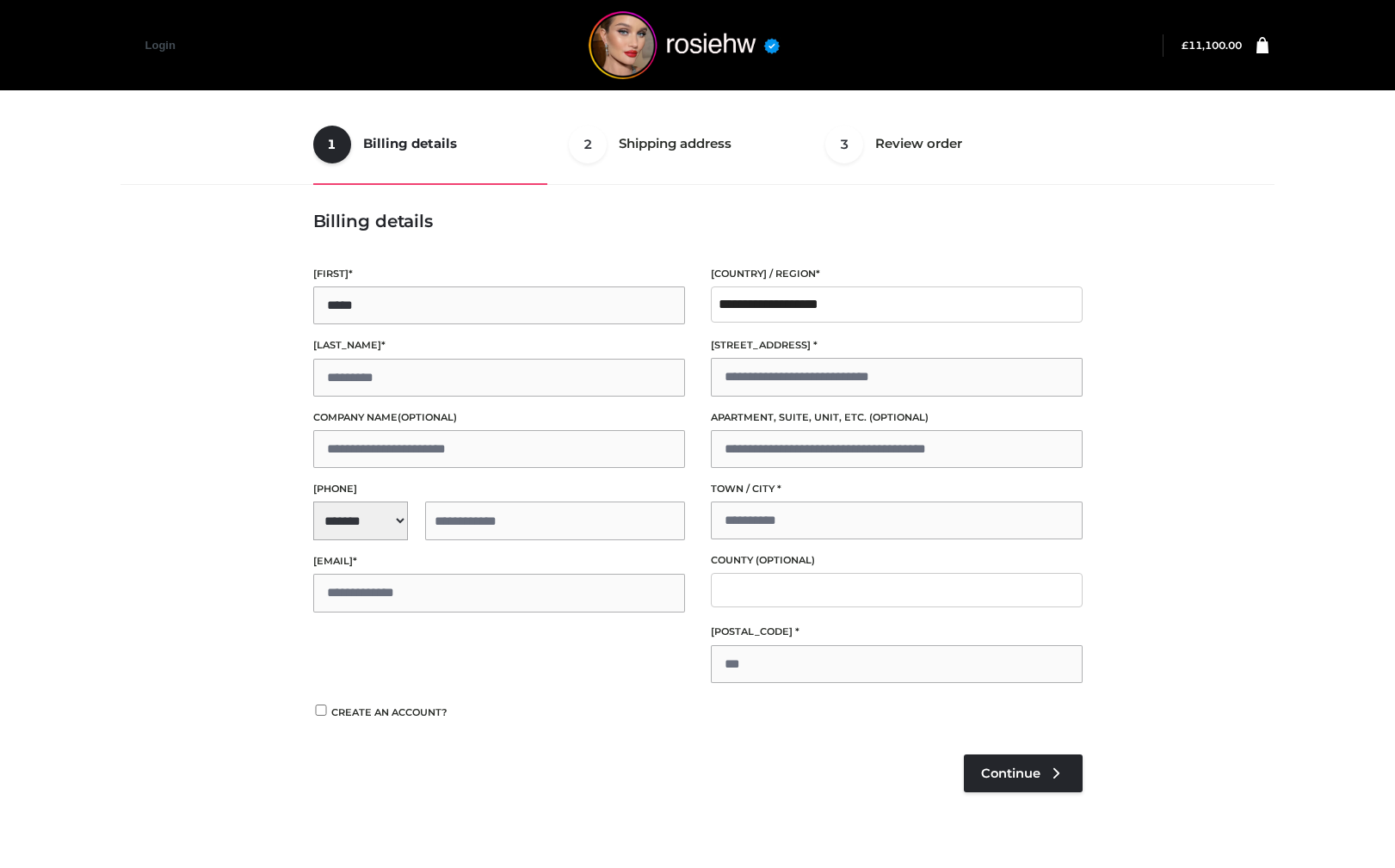 click on "Billing details" at bounding box center [698, 221] 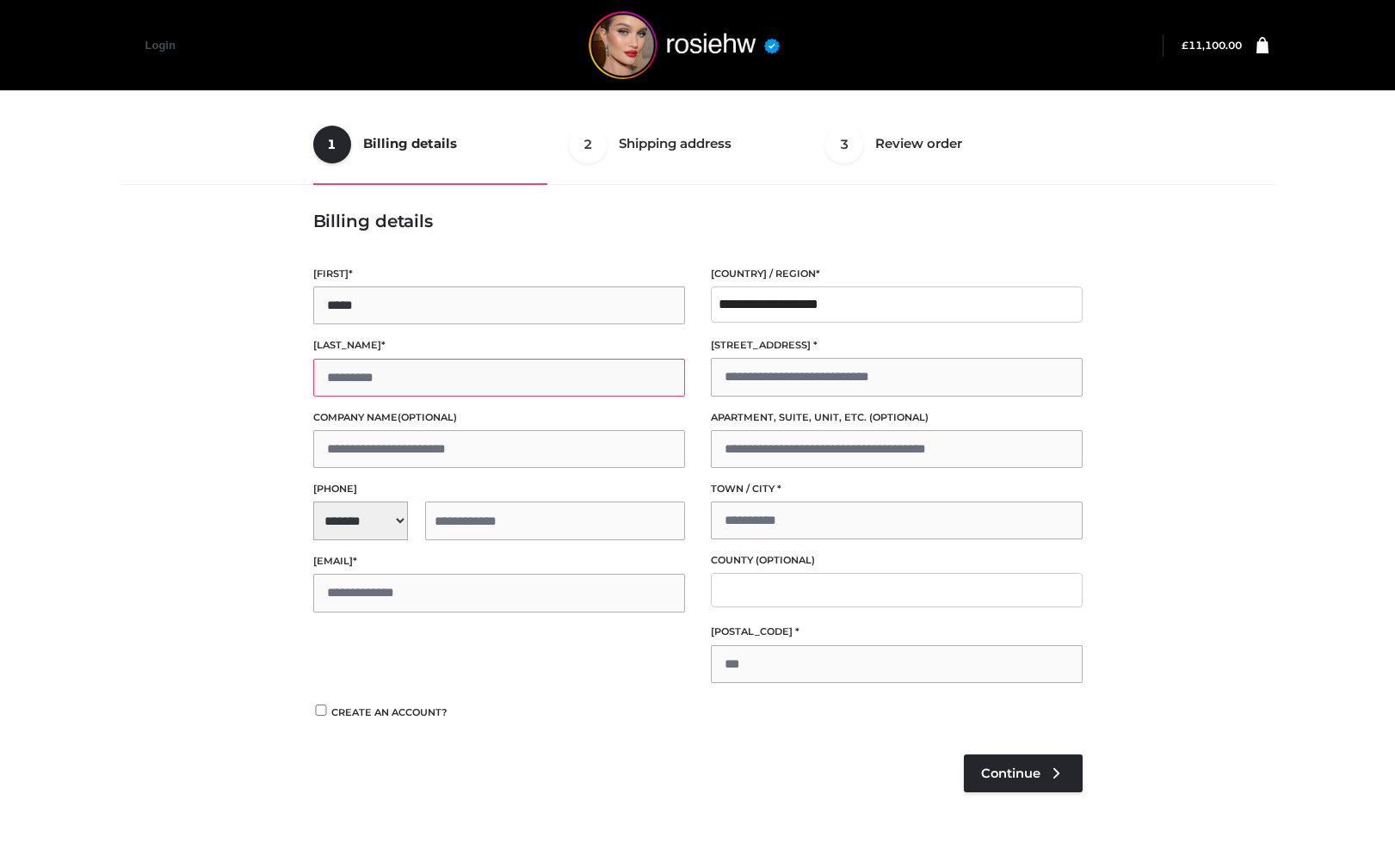 click on "[LAST_NAME] *" at bounding box center [499, 378] 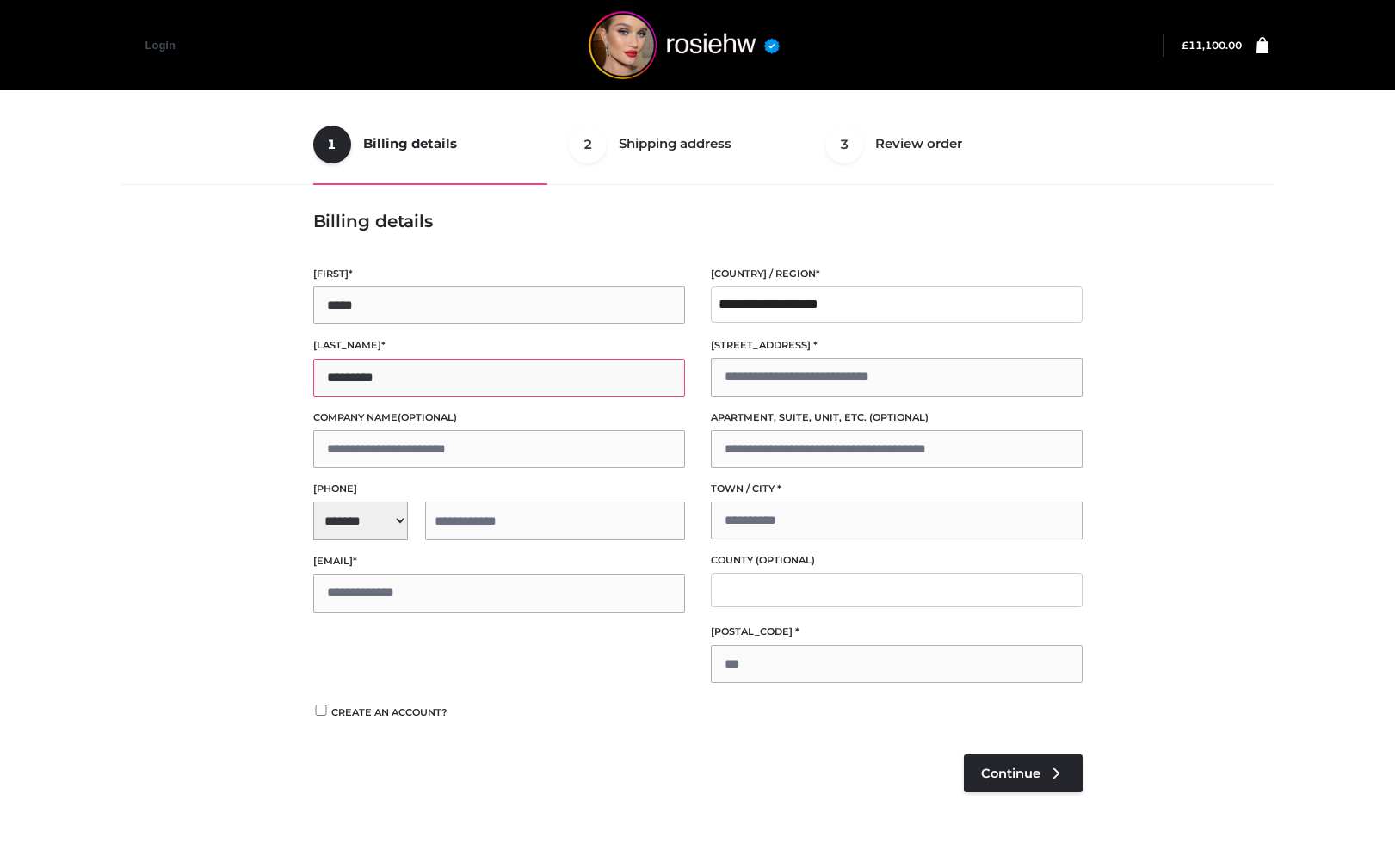 type on "*********" 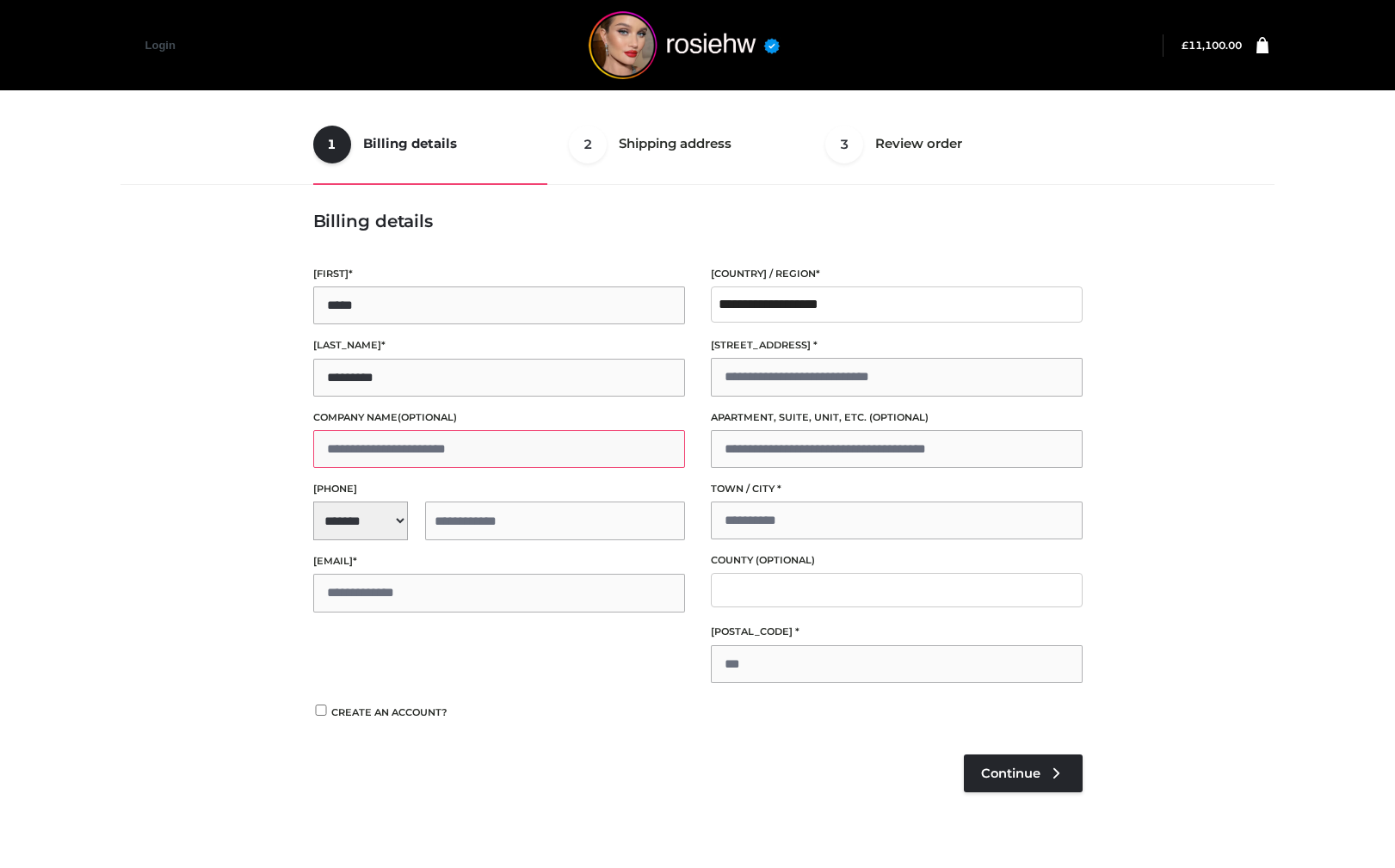 click on "[COUNTRY] (optional)" at bounding box center (499, 449) 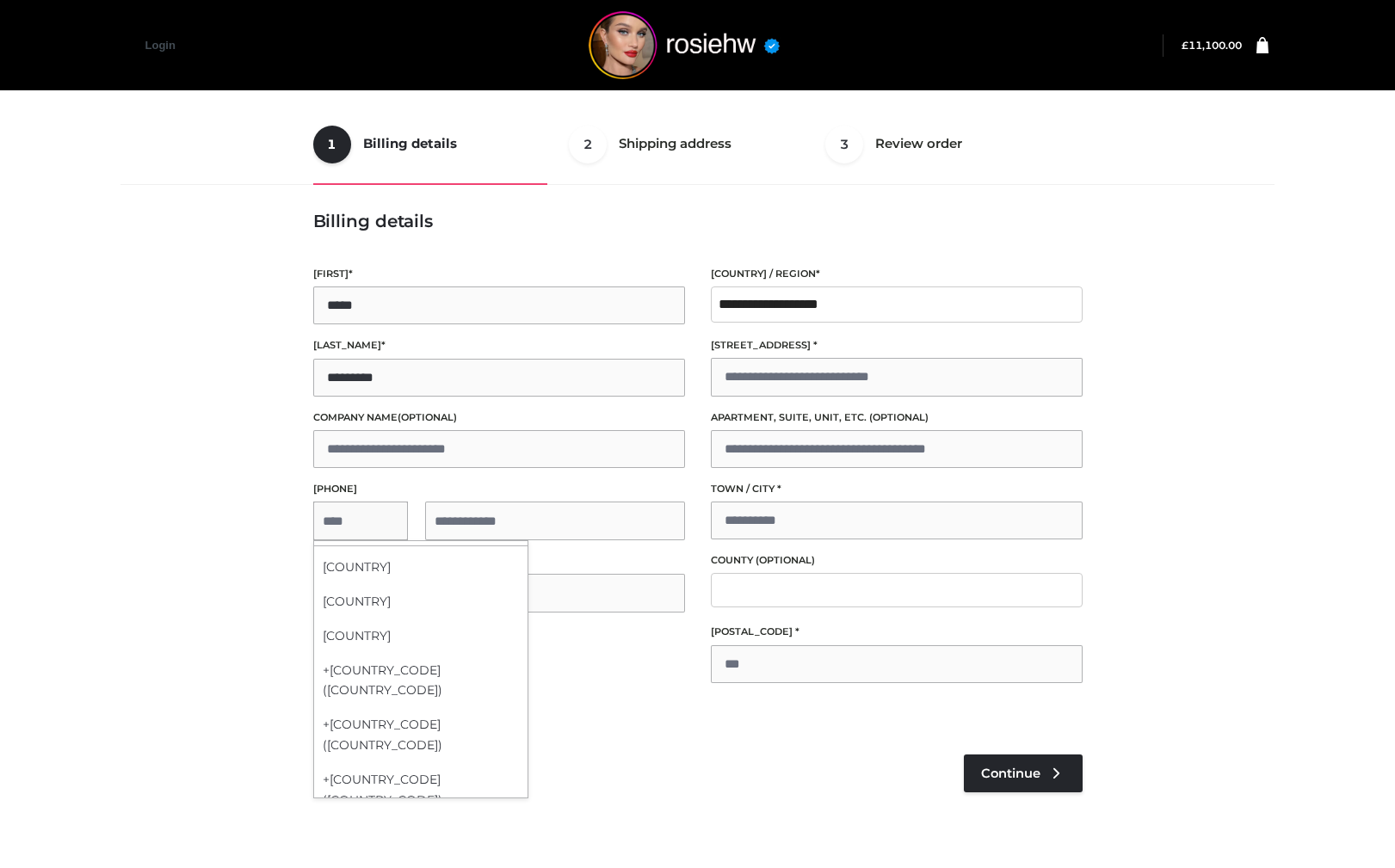 click on "**********" at bounding box center (499, 520) 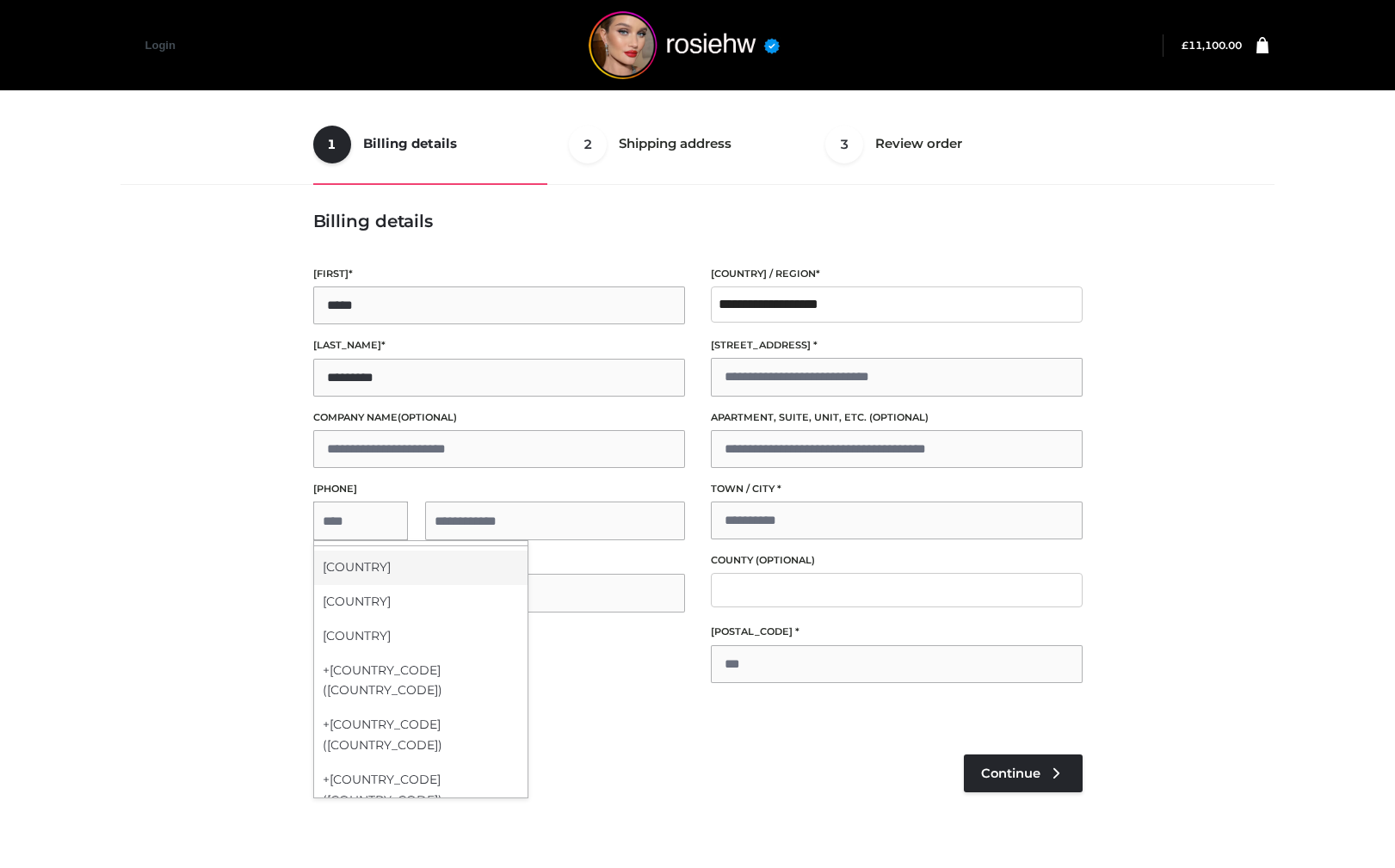 click on "[COUNTRY]" at bounding box center (421, 568) 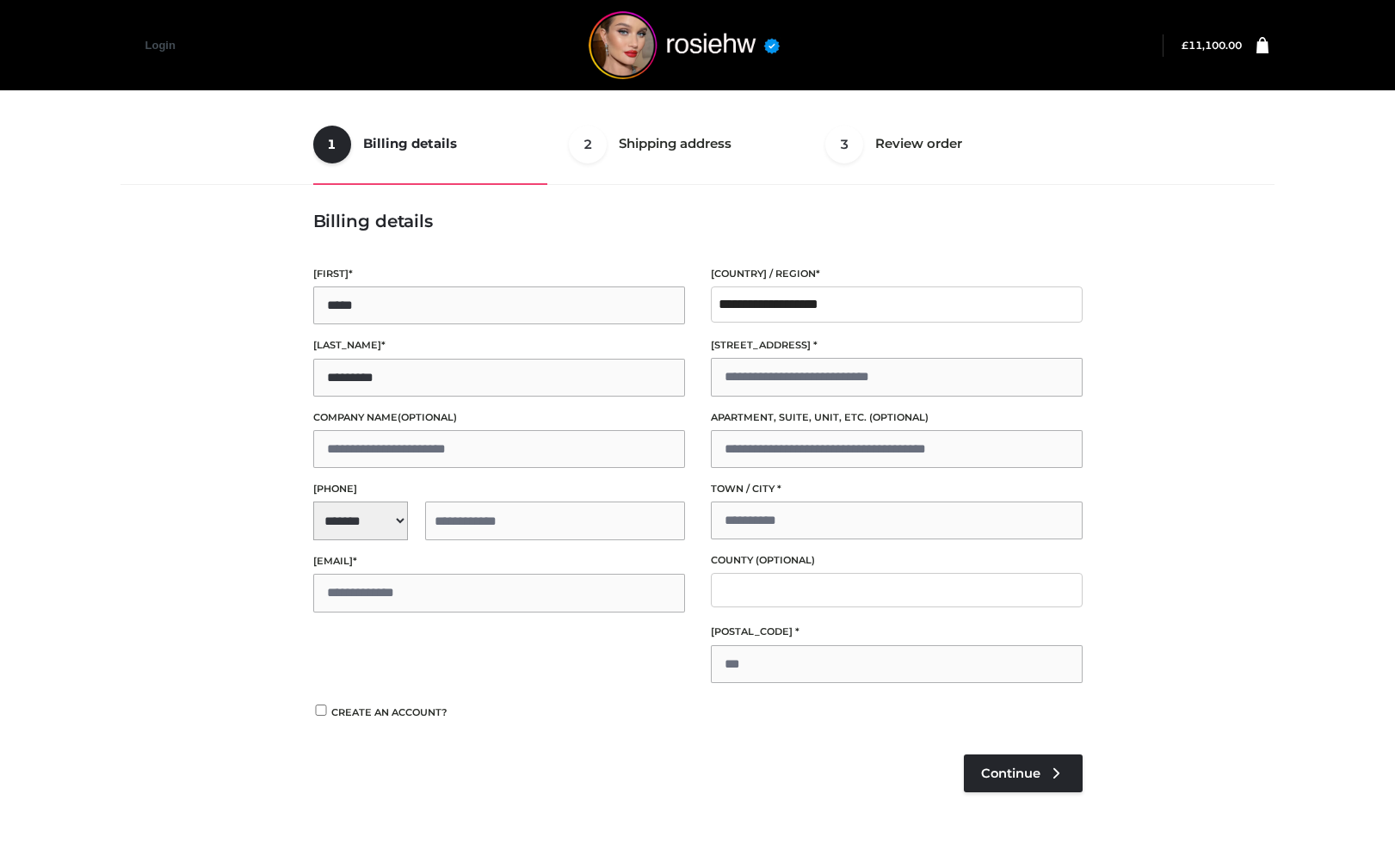click on "[PHONE]" at bounding box center (499, 510) 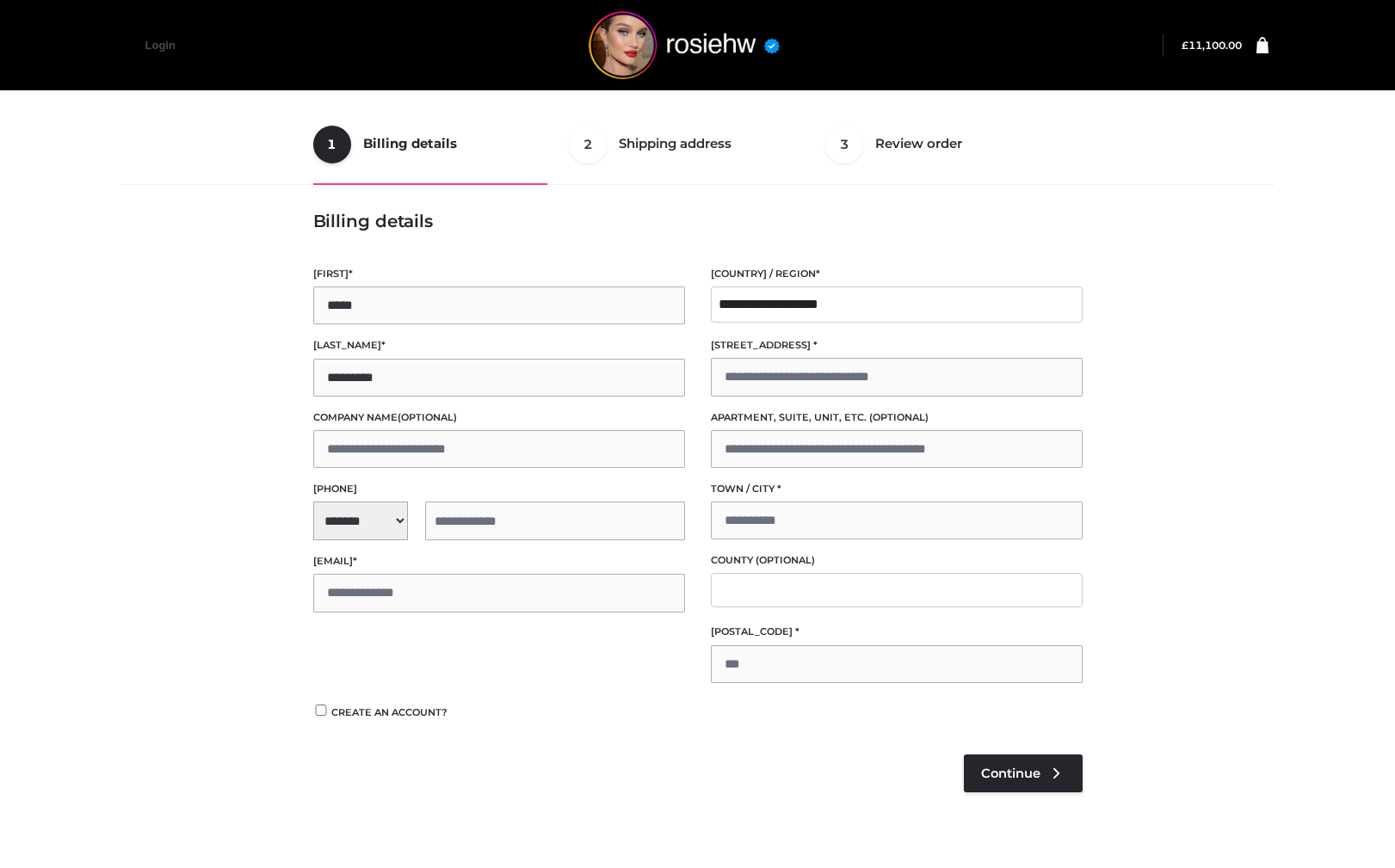 click at bounding box center [555, 520] 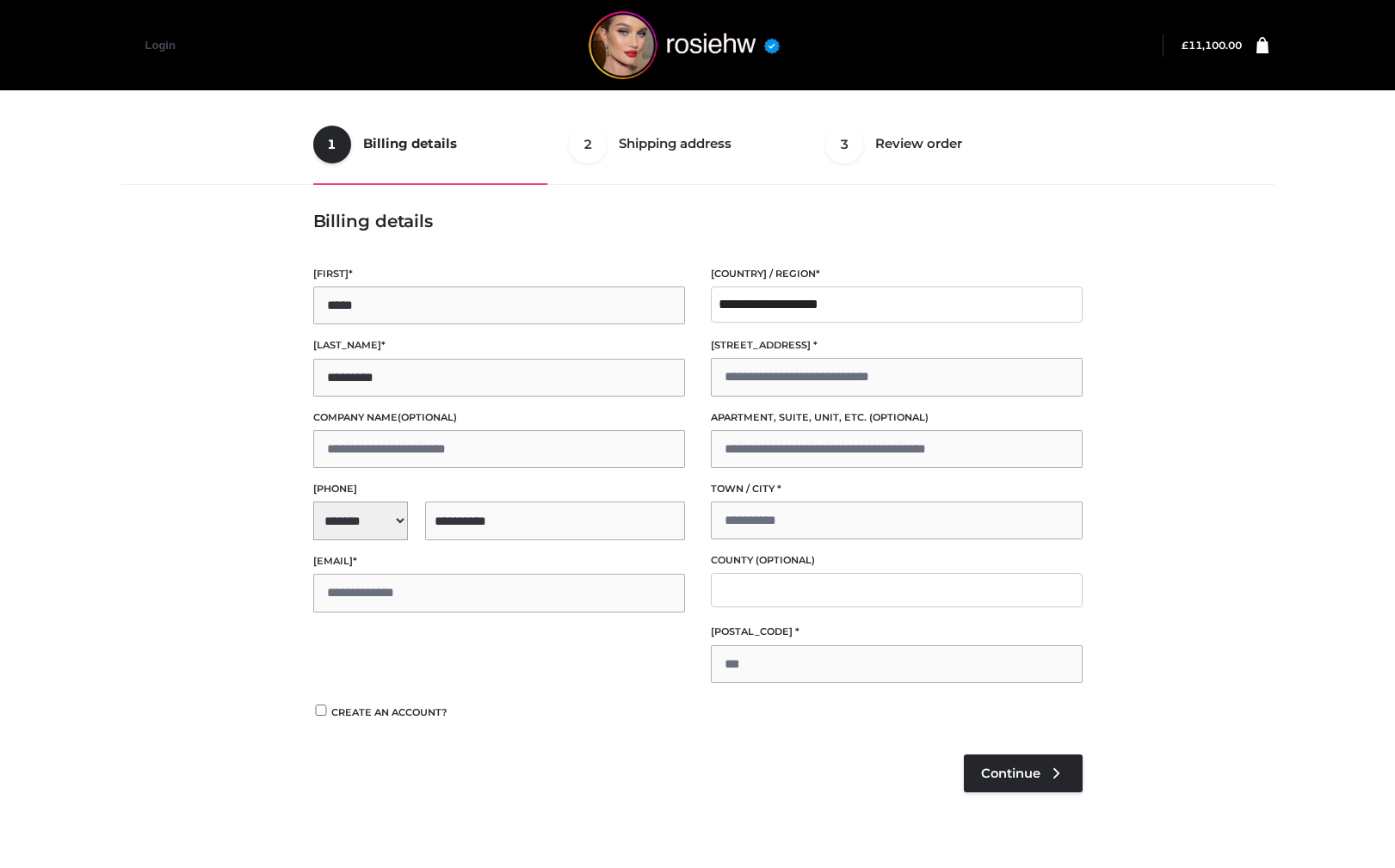 type on "**********" 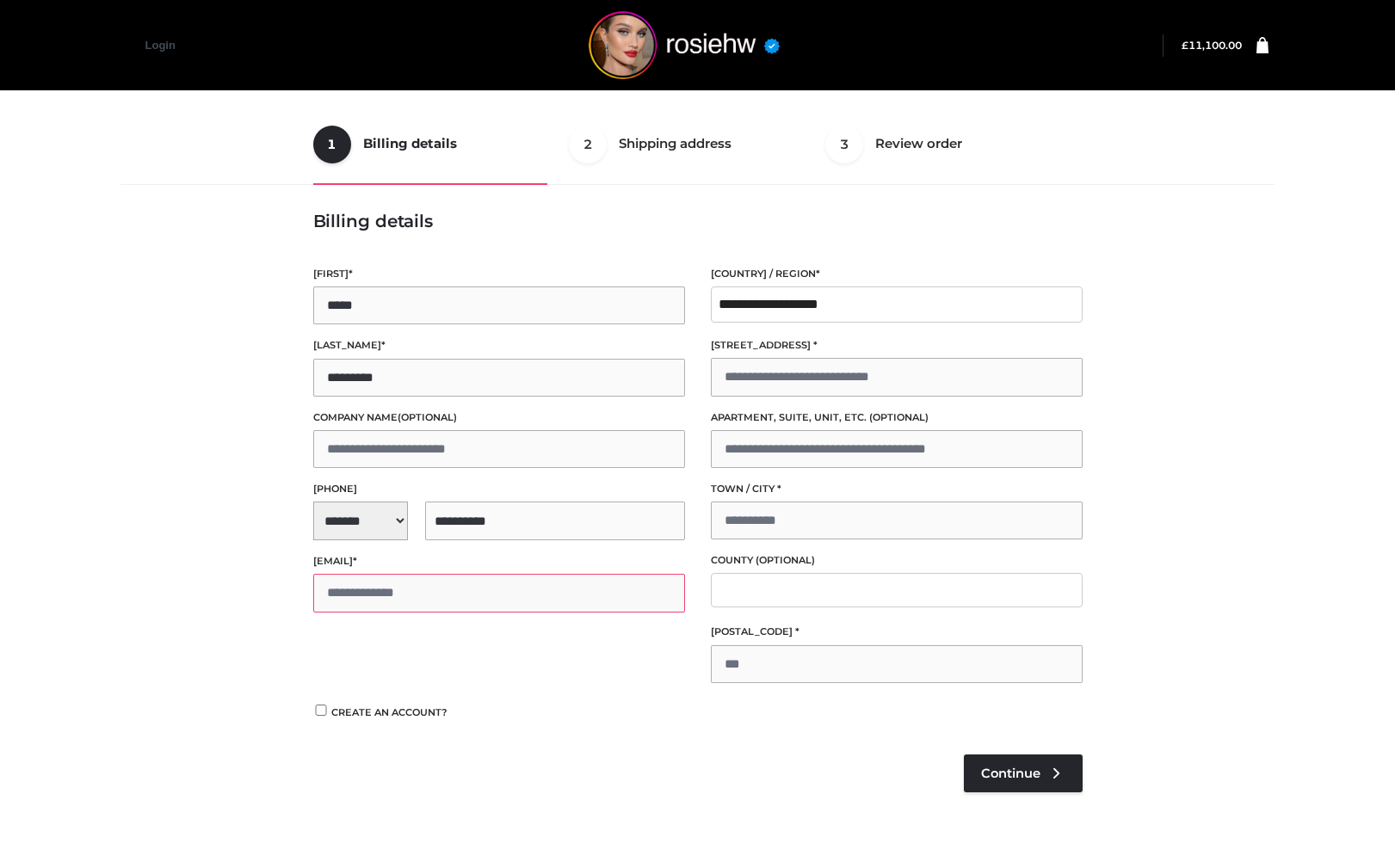 click on "[EMAIL] *" at bounding box center (499, 593) 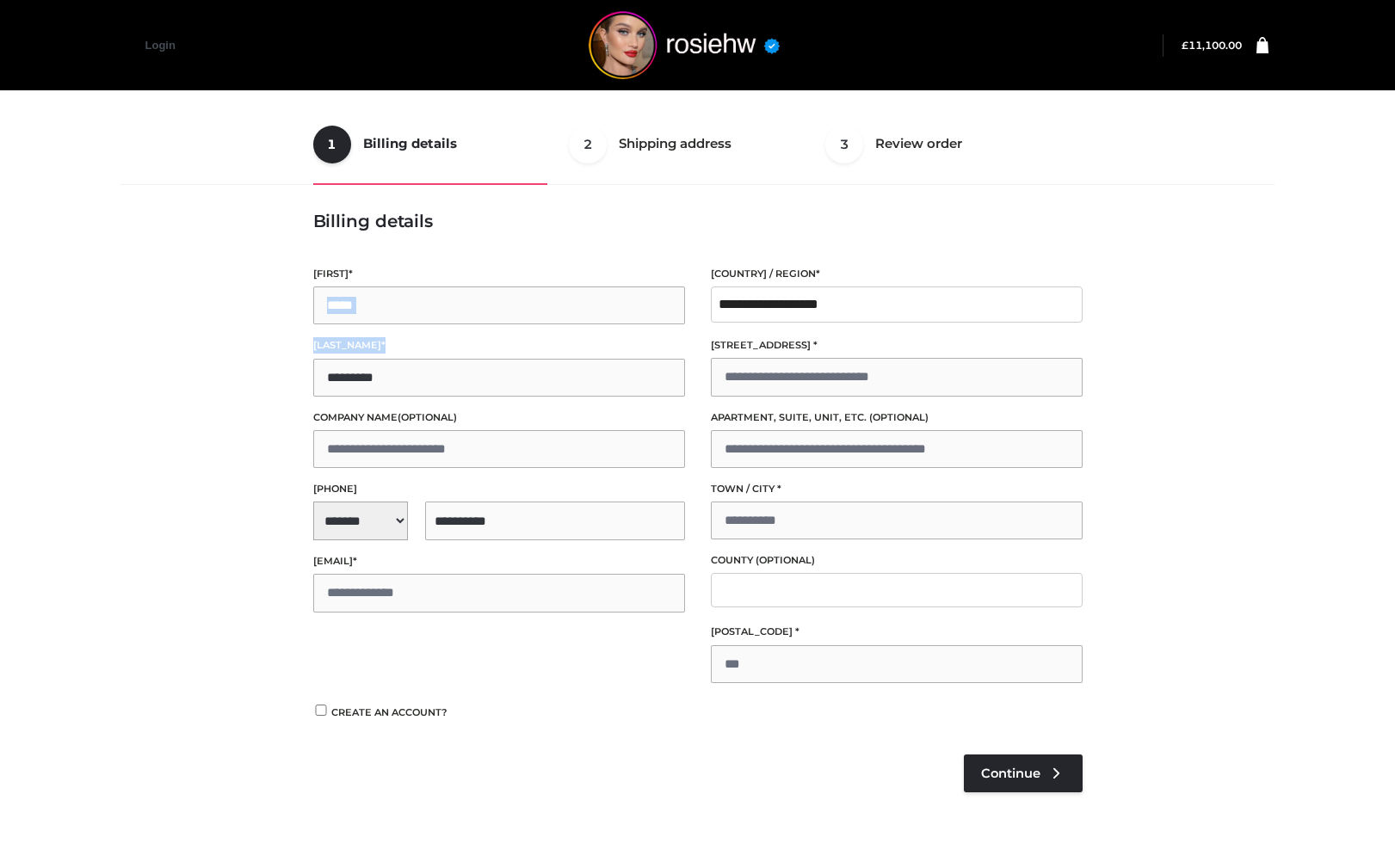 drag, startPoint x: 393, startPoint y: 326, endPoint x: 252, endPoint y: 311, distance: 141.79563 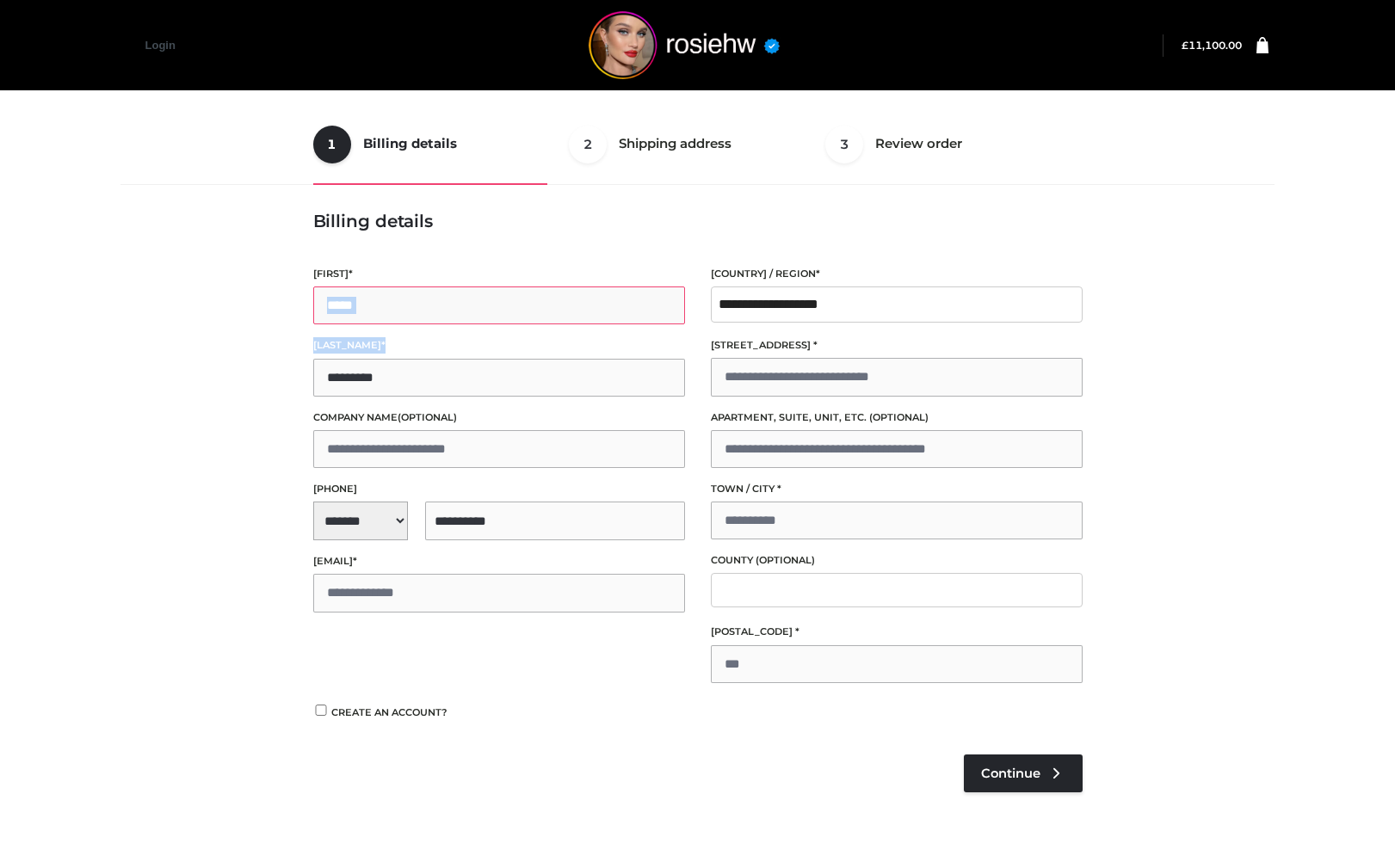 click on "*****" at bounding box center (499, 305) 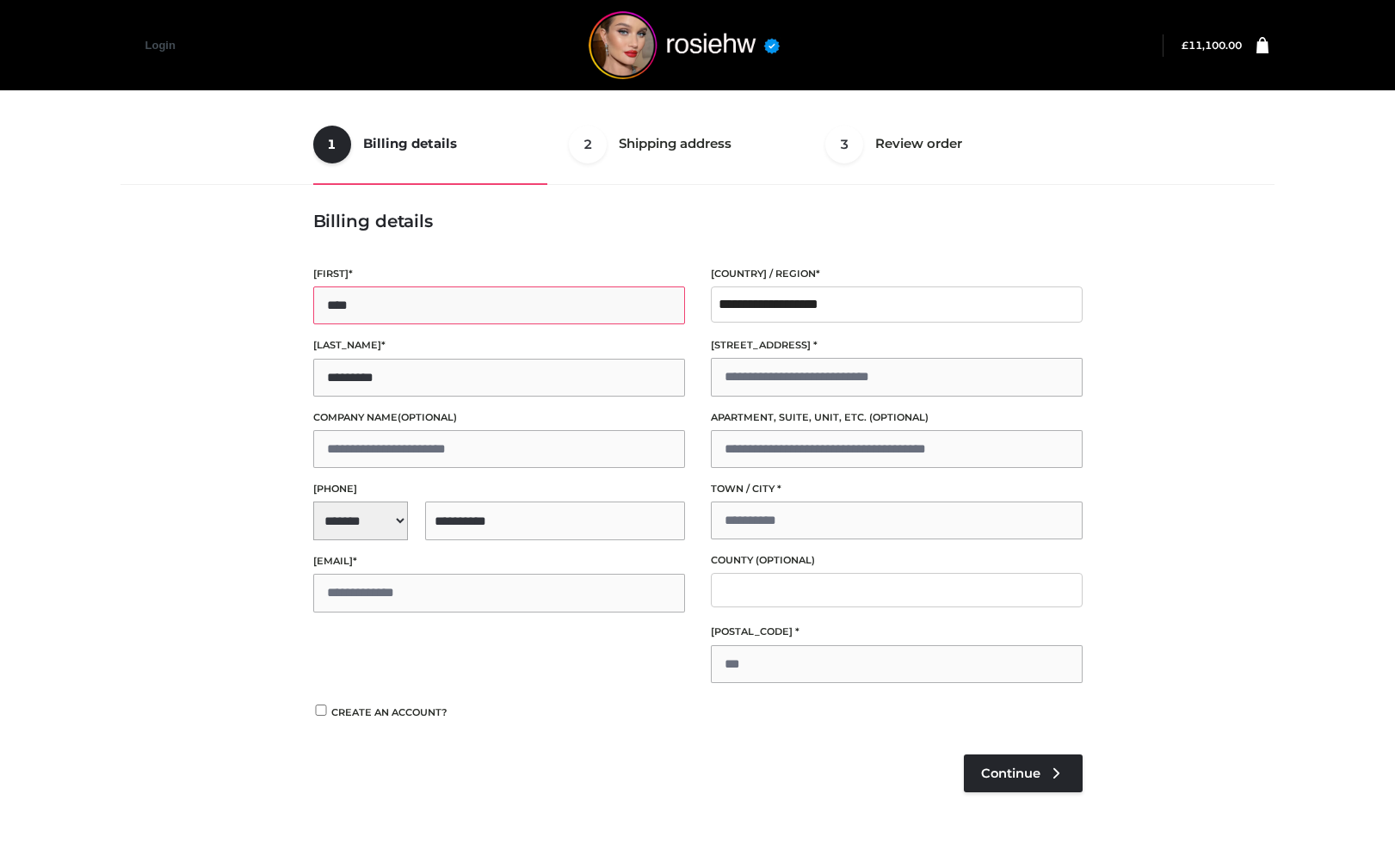 type on "****" 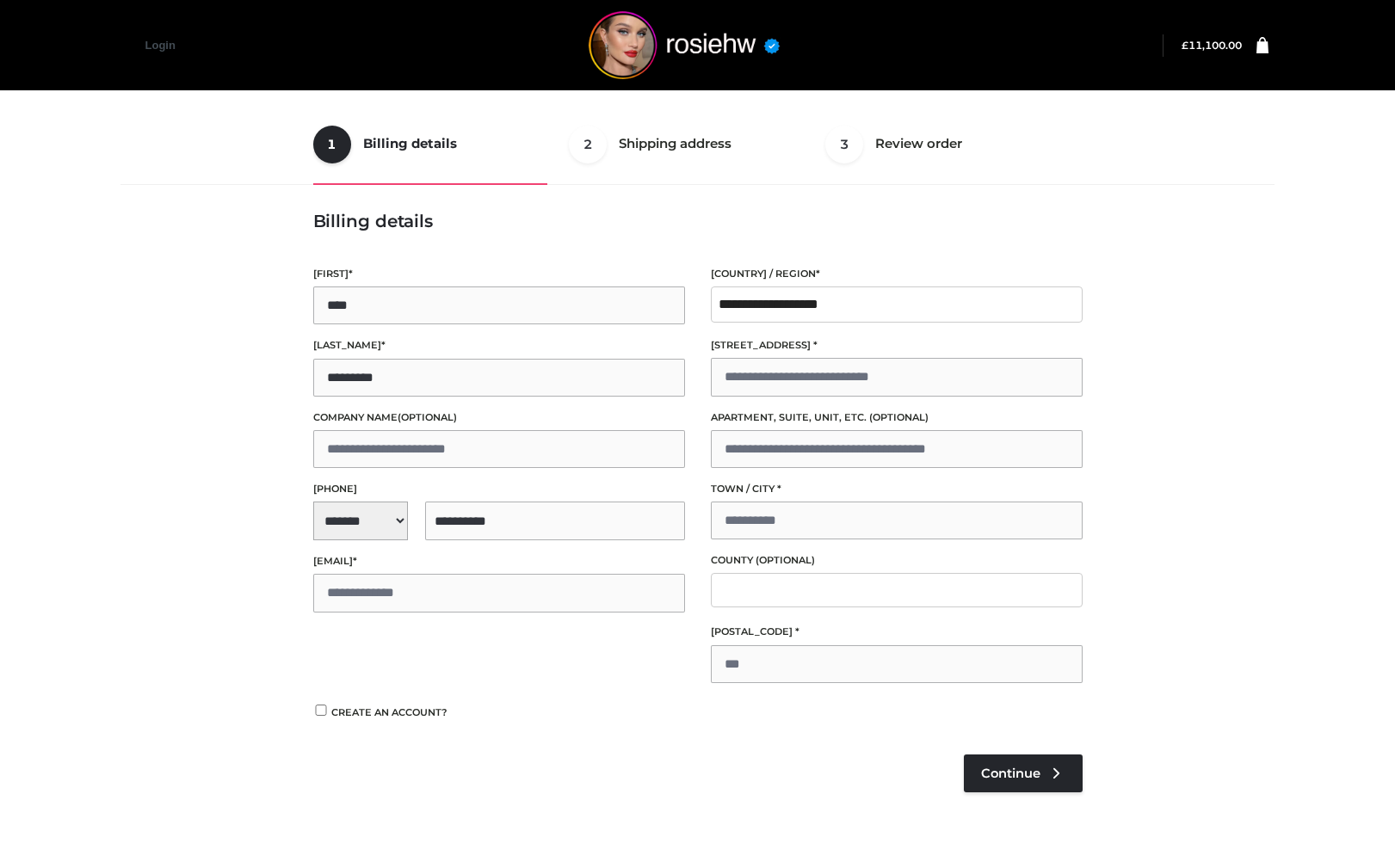 click on "[PHONE]" at bounding box center [698, 474] 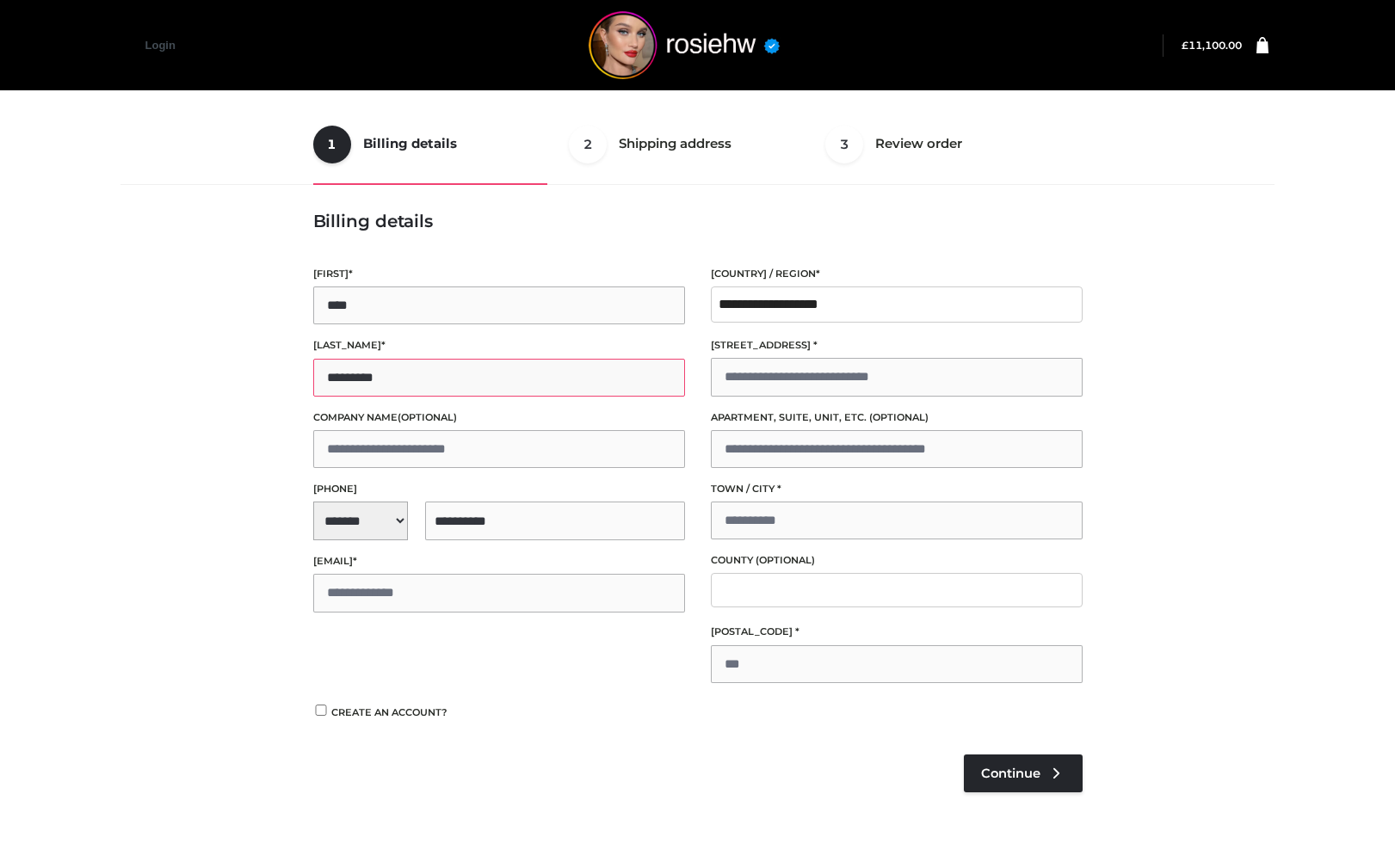 drag, startPoint x: 408, startPoint y: 373, endPoint x: 170, endPoint y: 372, distance: 238.0021 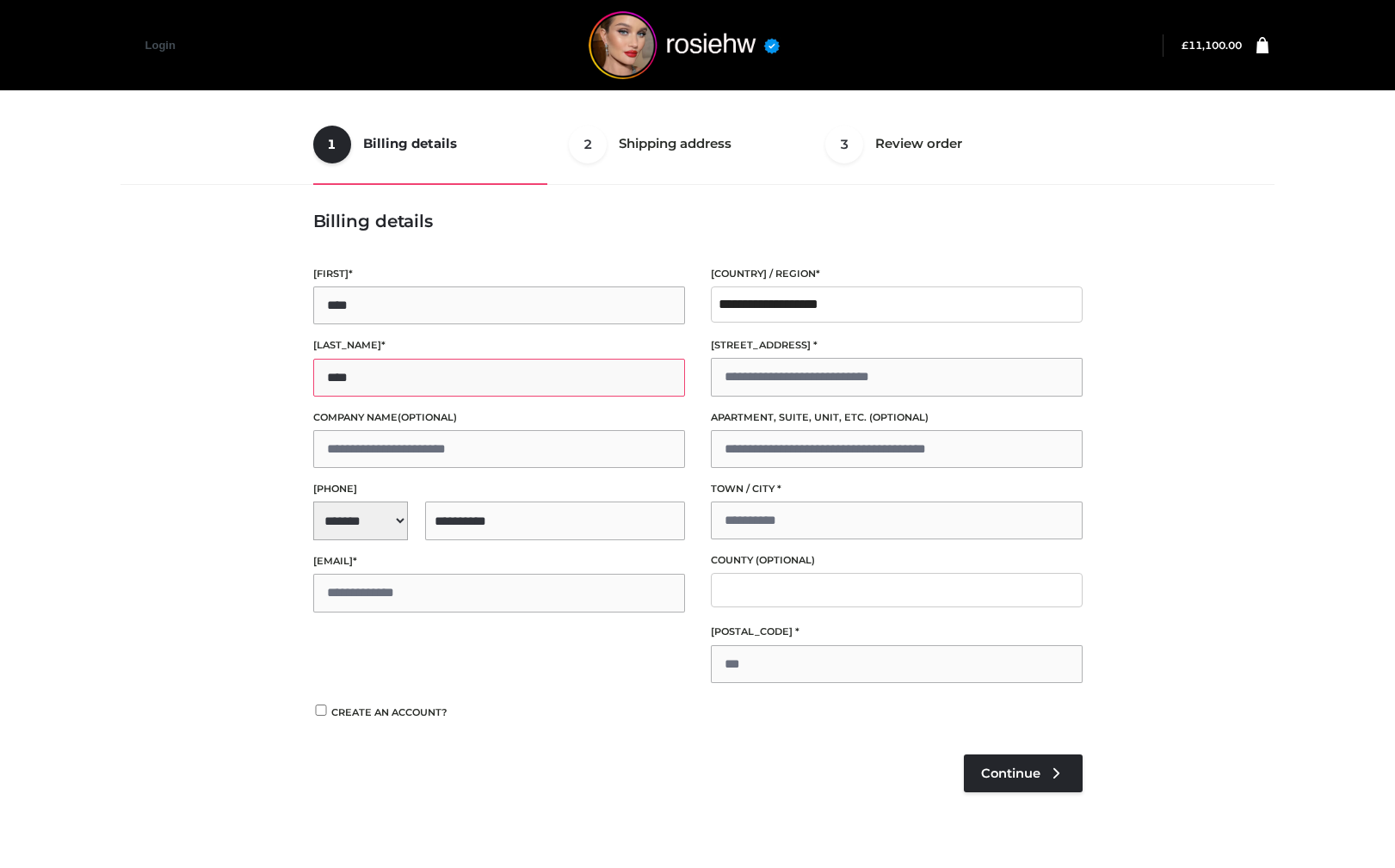 type on "****" 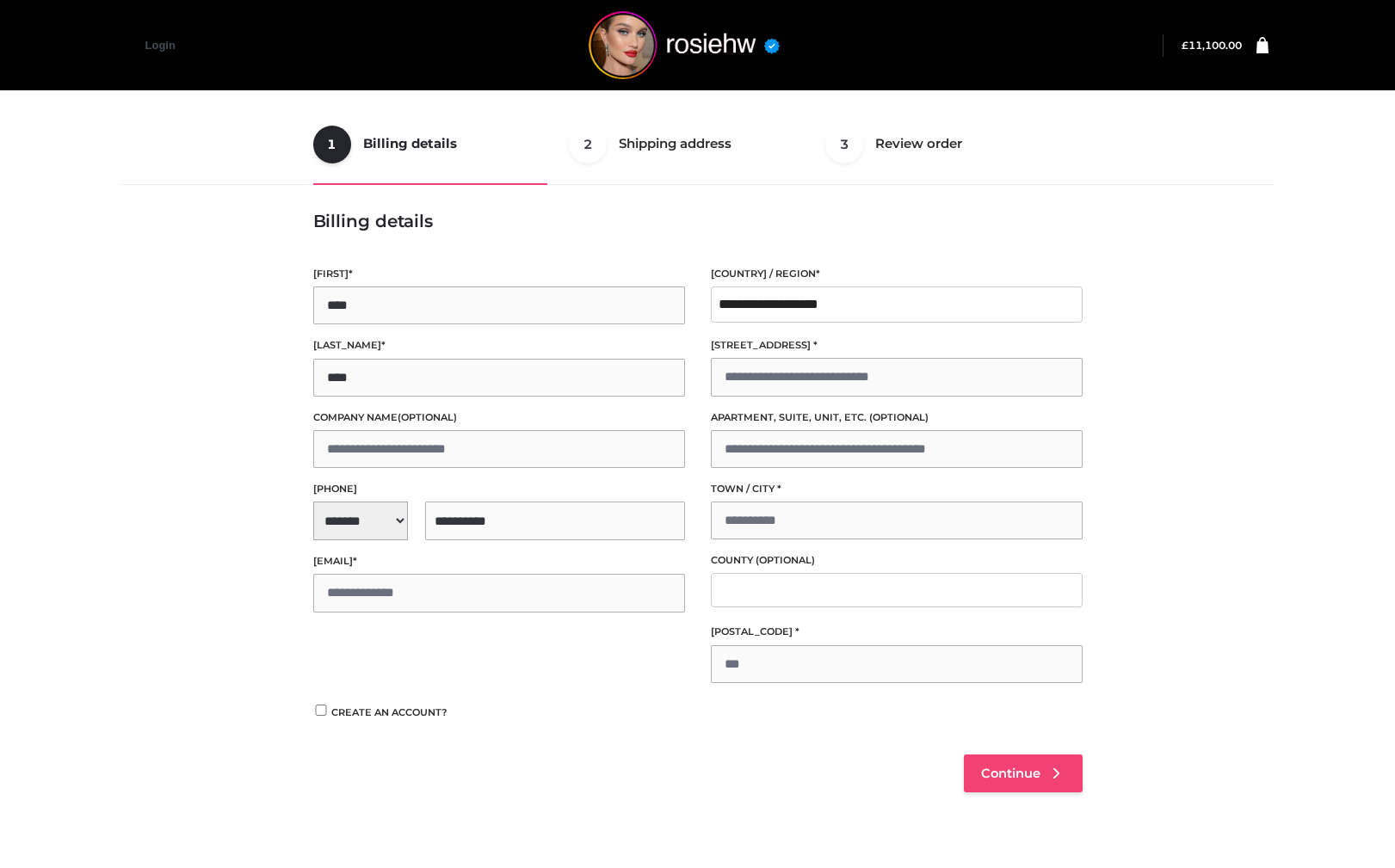 click on "Continue" at bounding box center [1023, 773] 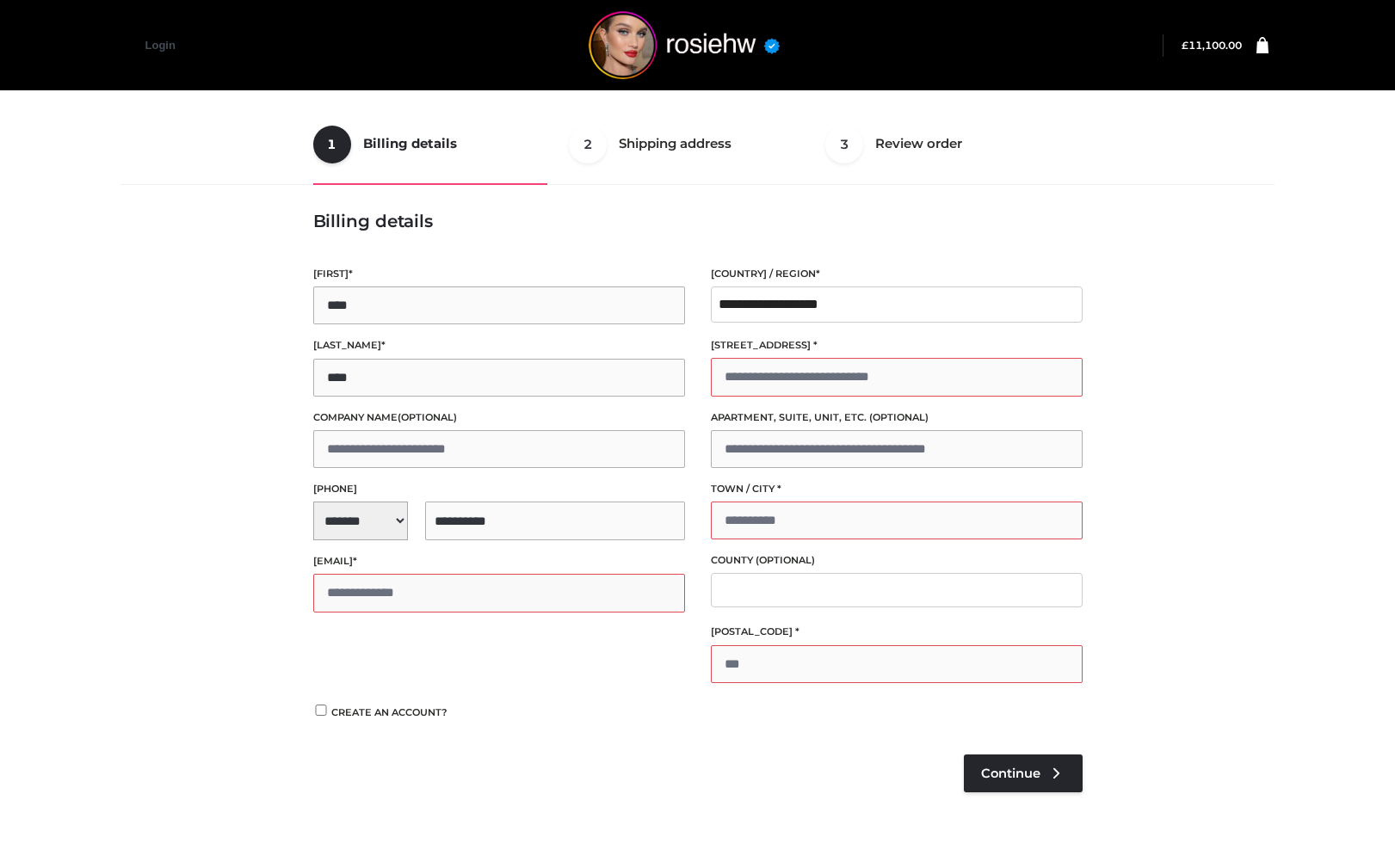 click on "[EMAIL] *" at bounding box center (499, 593) 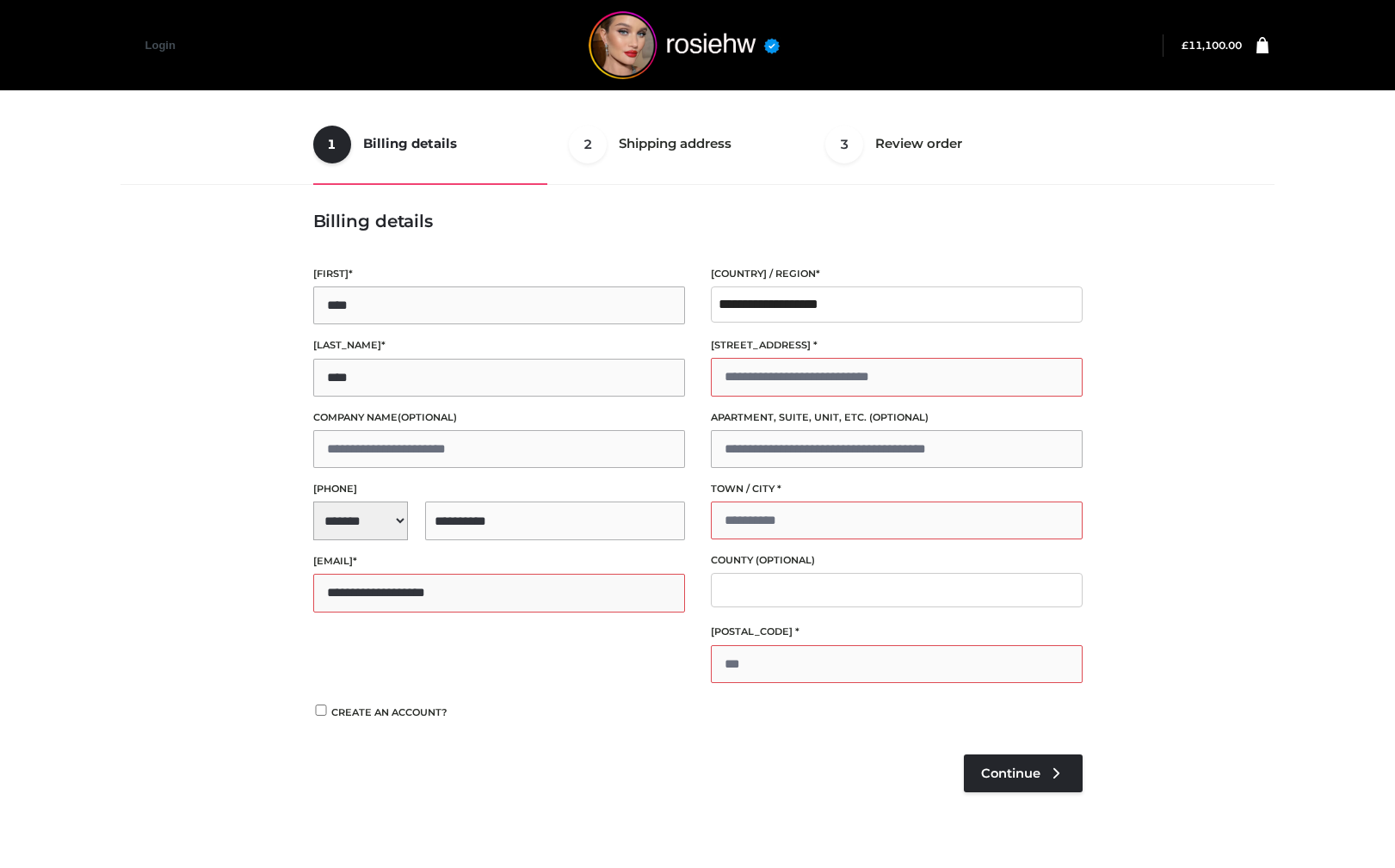 click on "**********" at bounding box center [499, 593] 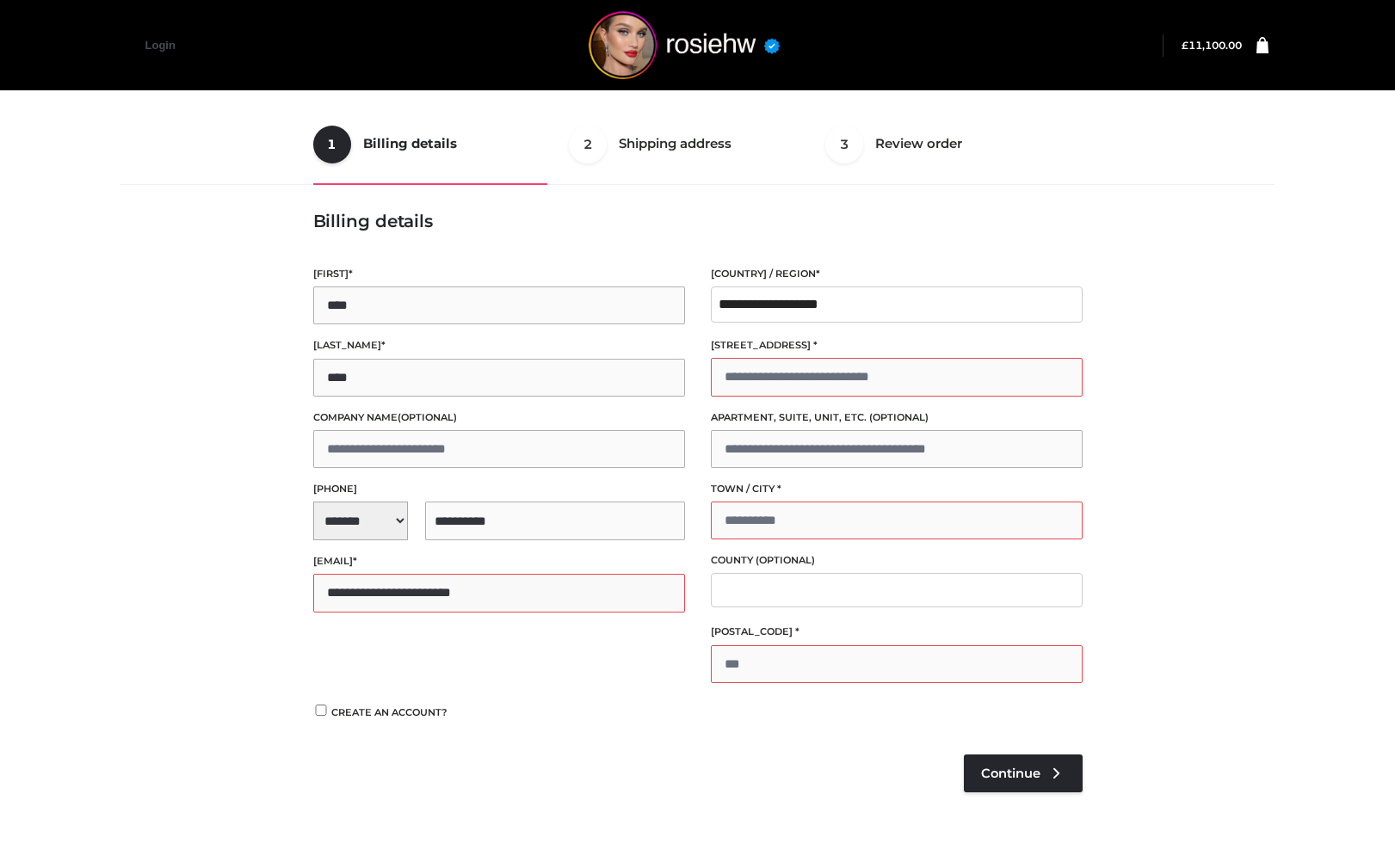 type on "**********" 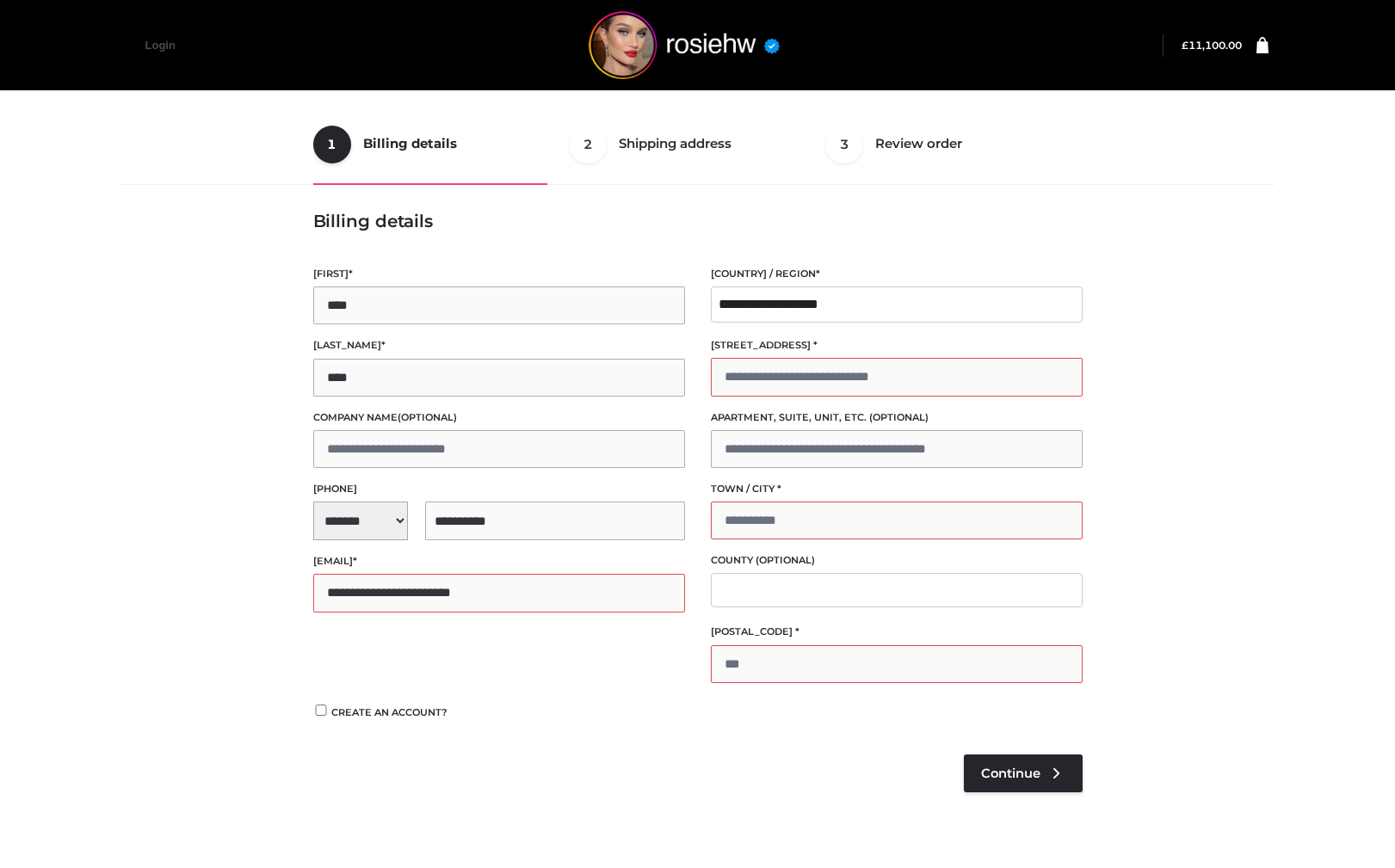 click on "[STREET_ADDRESS] *" at bounding box center [897, 377] 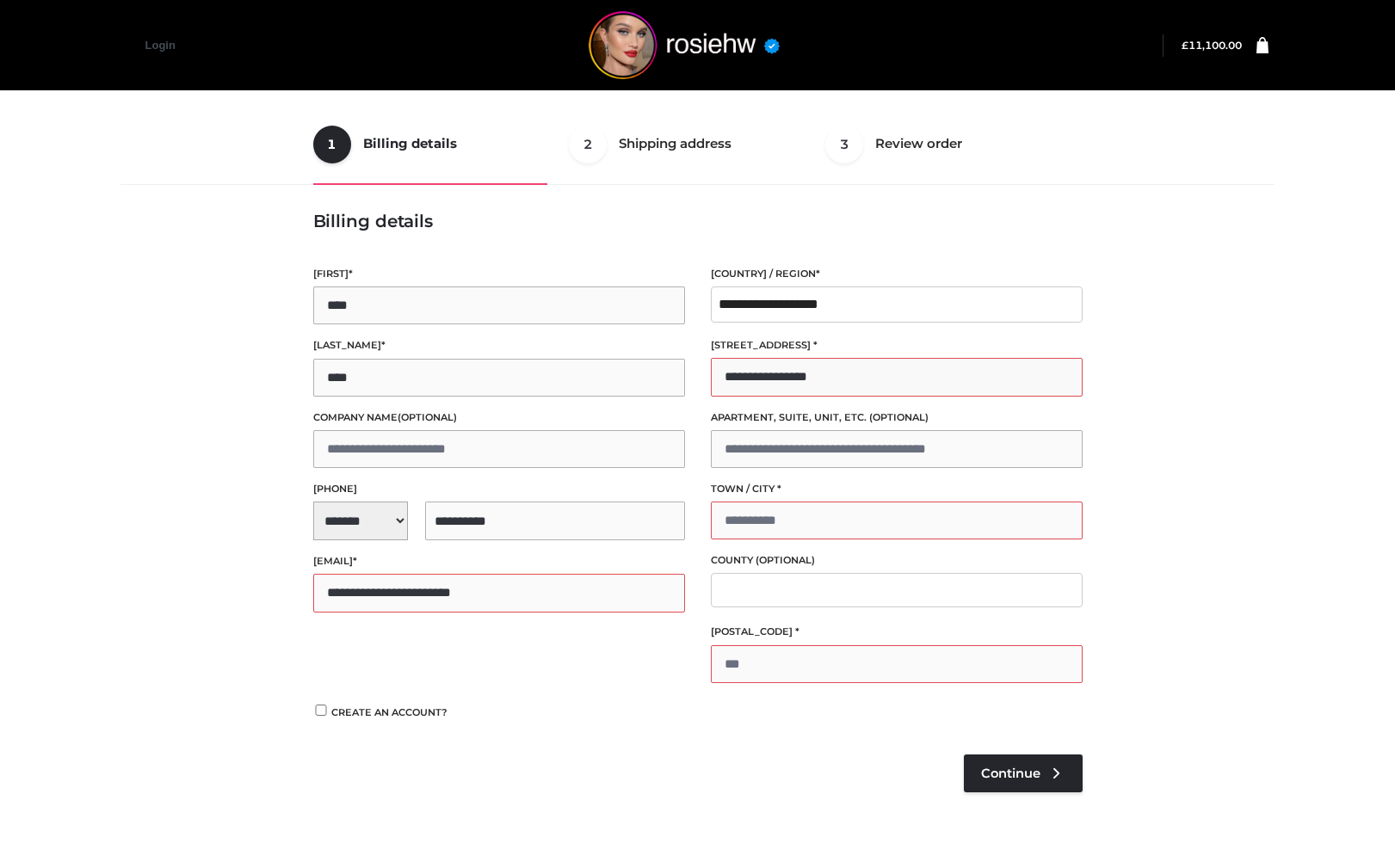 type on "**********" 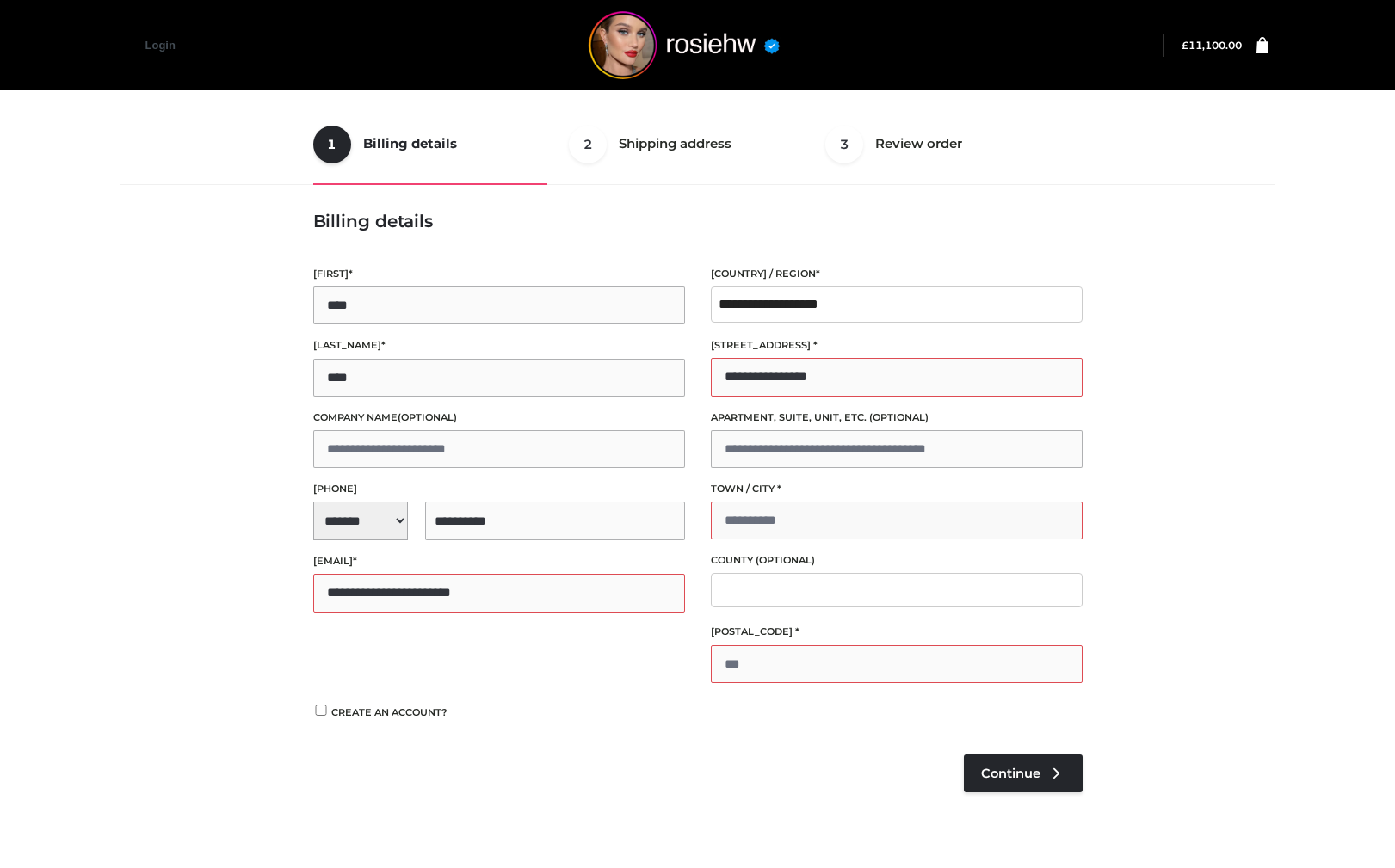 click on "[COUNTRY]" at bounding box center [697, 434] 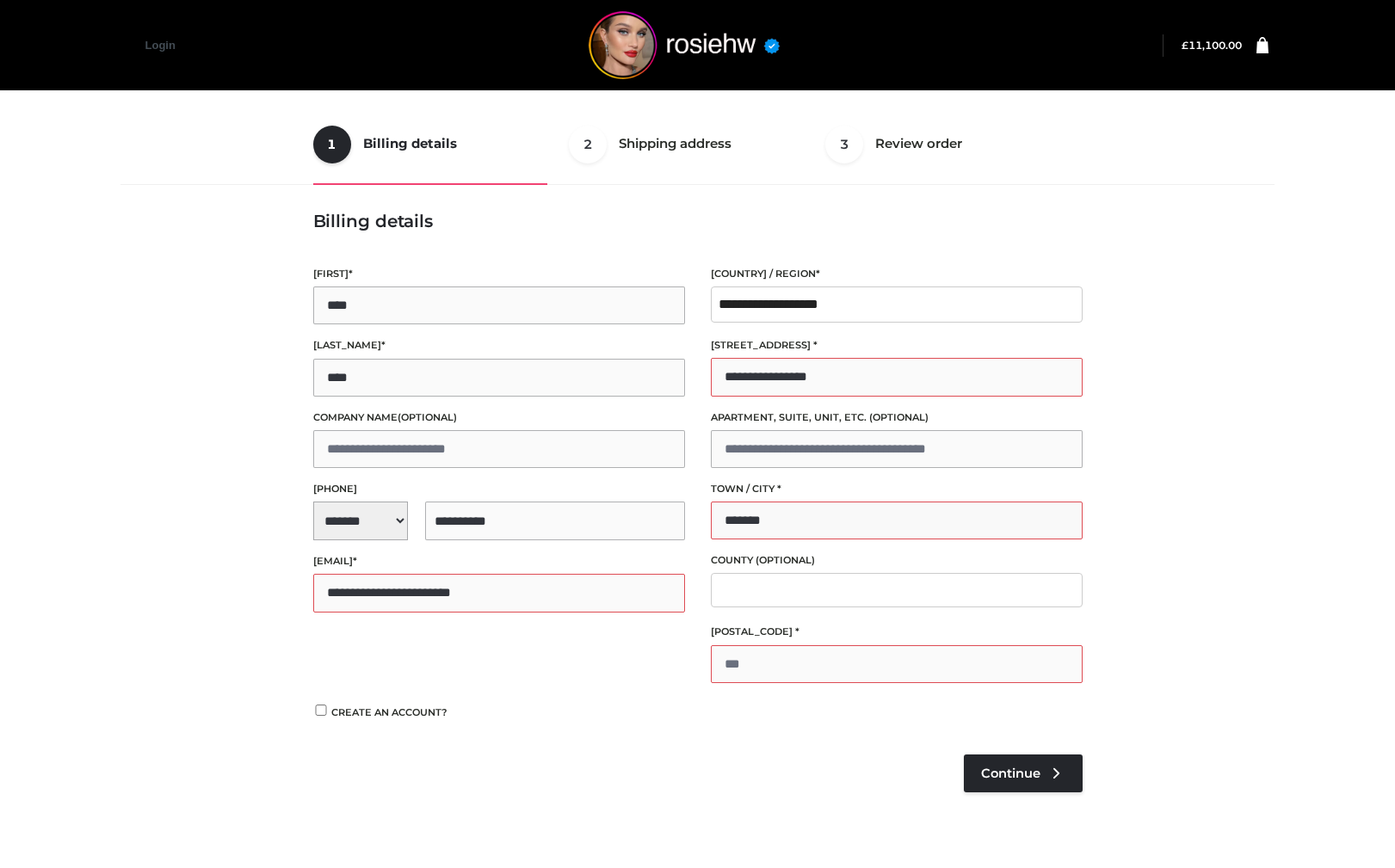 type on "*******" 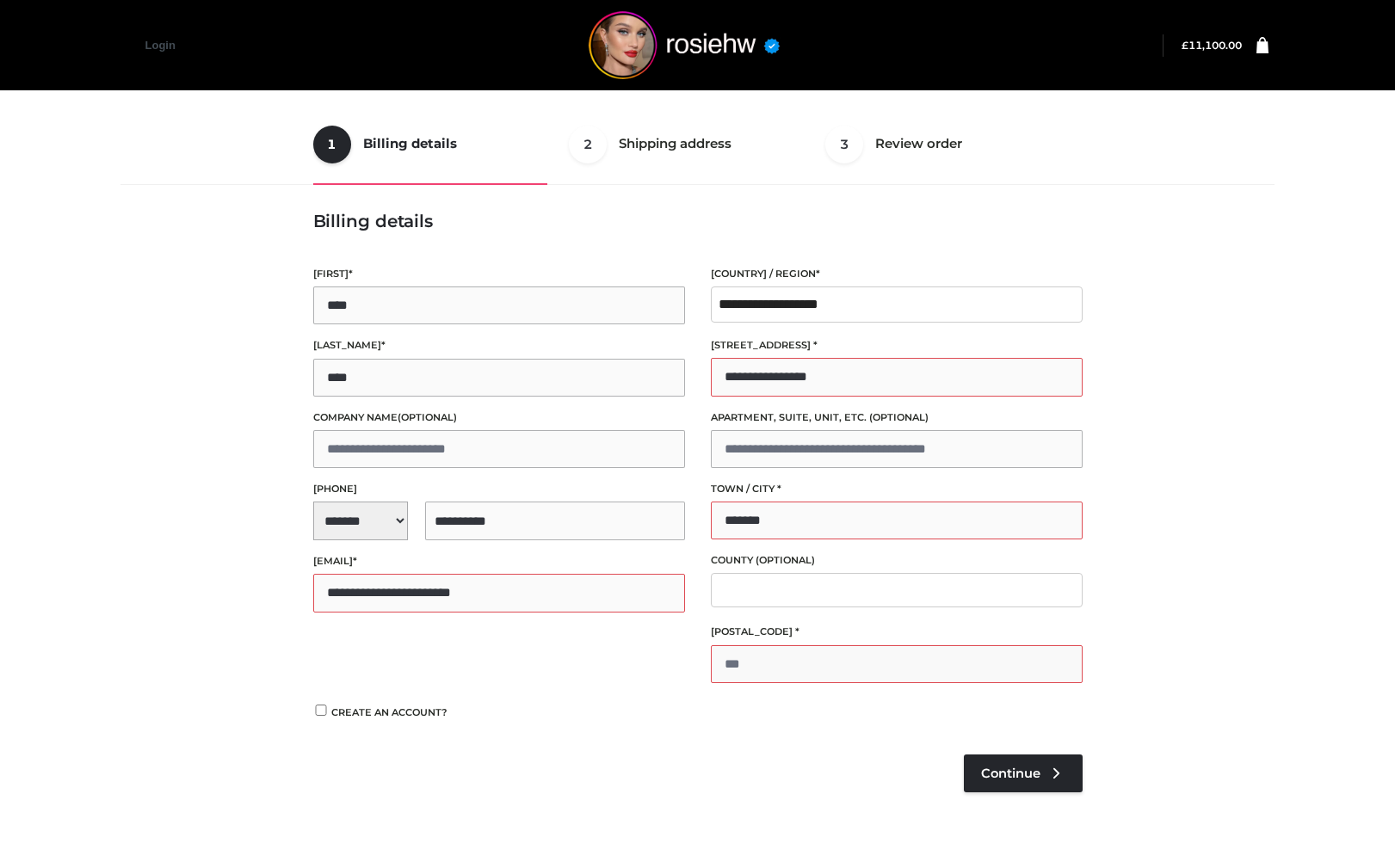 click on "Postcode   *" at bounding box center [897, 664] 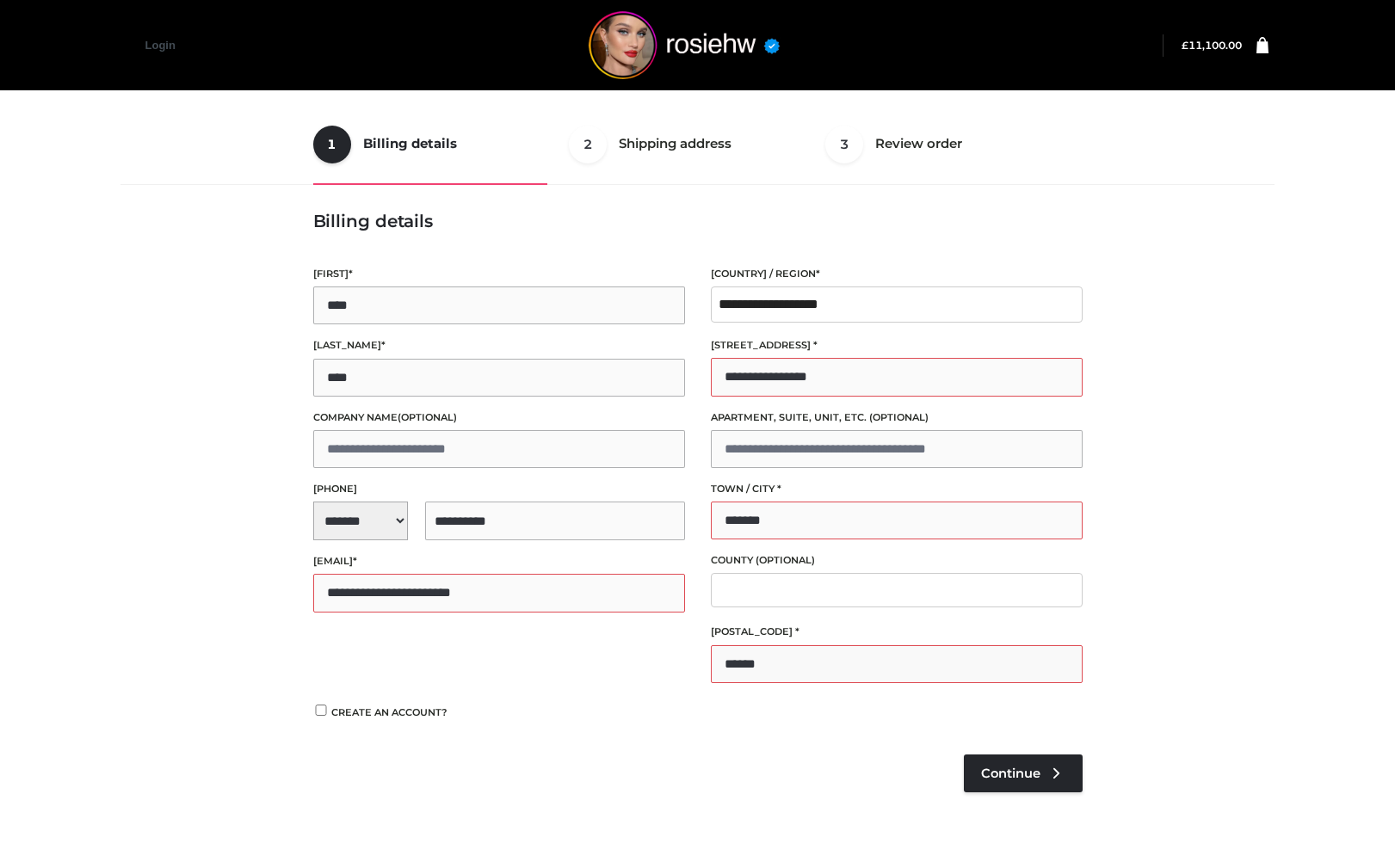 type on "******" 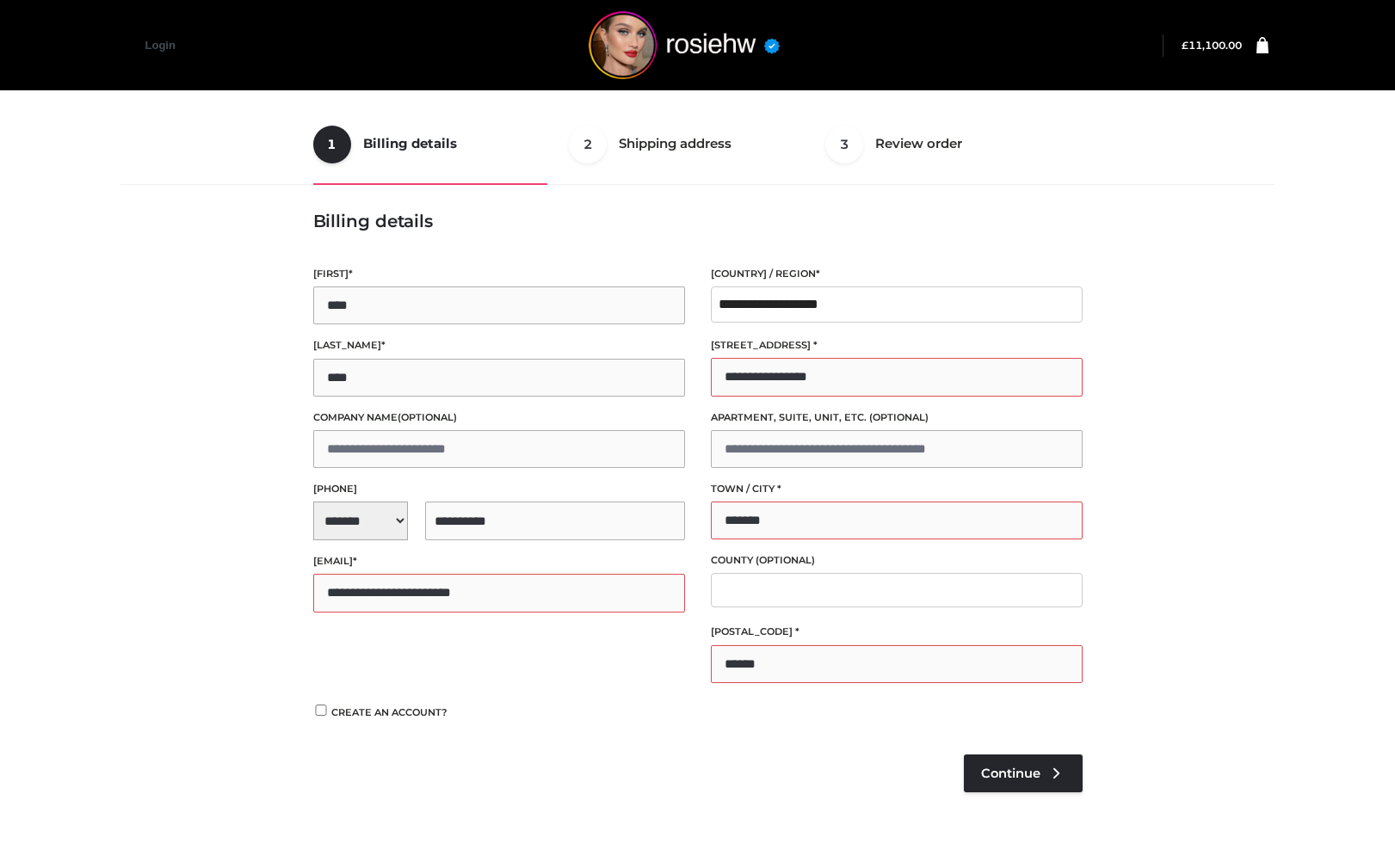click on "Pay with your credit card via Stripe.
TEST MODE ENABLED. In test mode, you can use the card number [CREDIT_CARD] with any CVC and a valid expiration date." at bounding box center [698, 792] 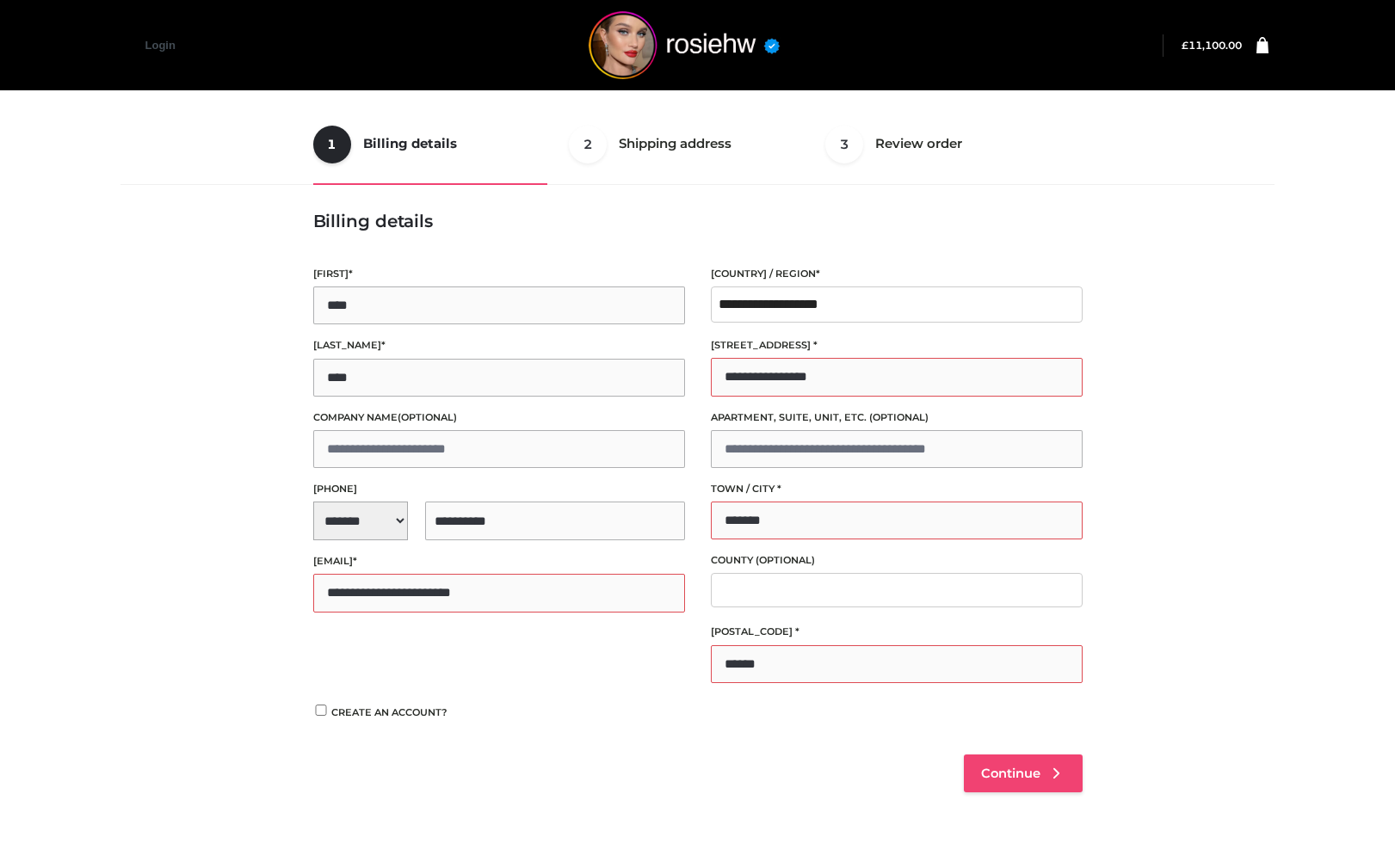 click on "Continue" at bounding box center (1023, 773) 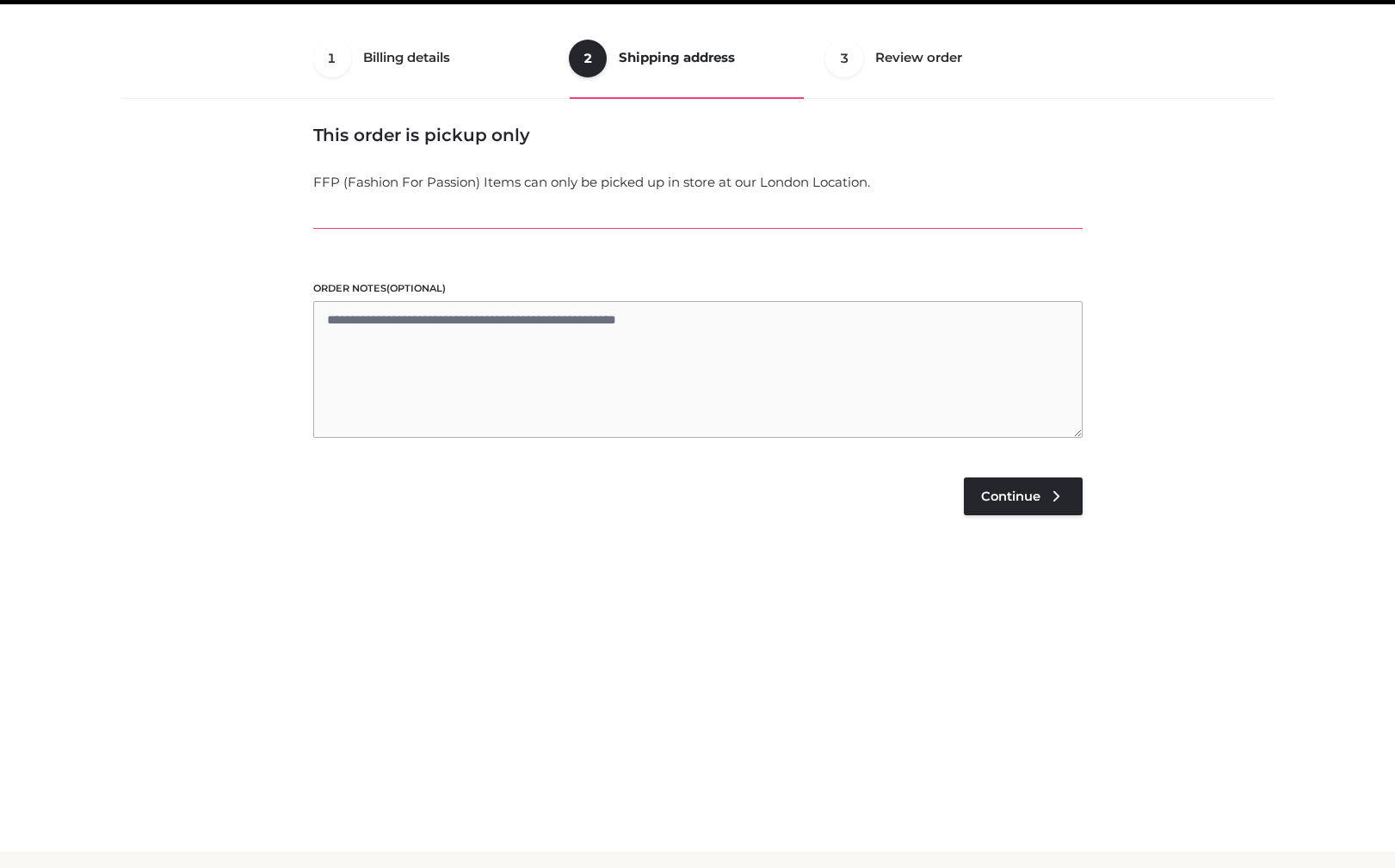 scroll, scrollTop: 104, scrollLeft: 0, axis: vertical 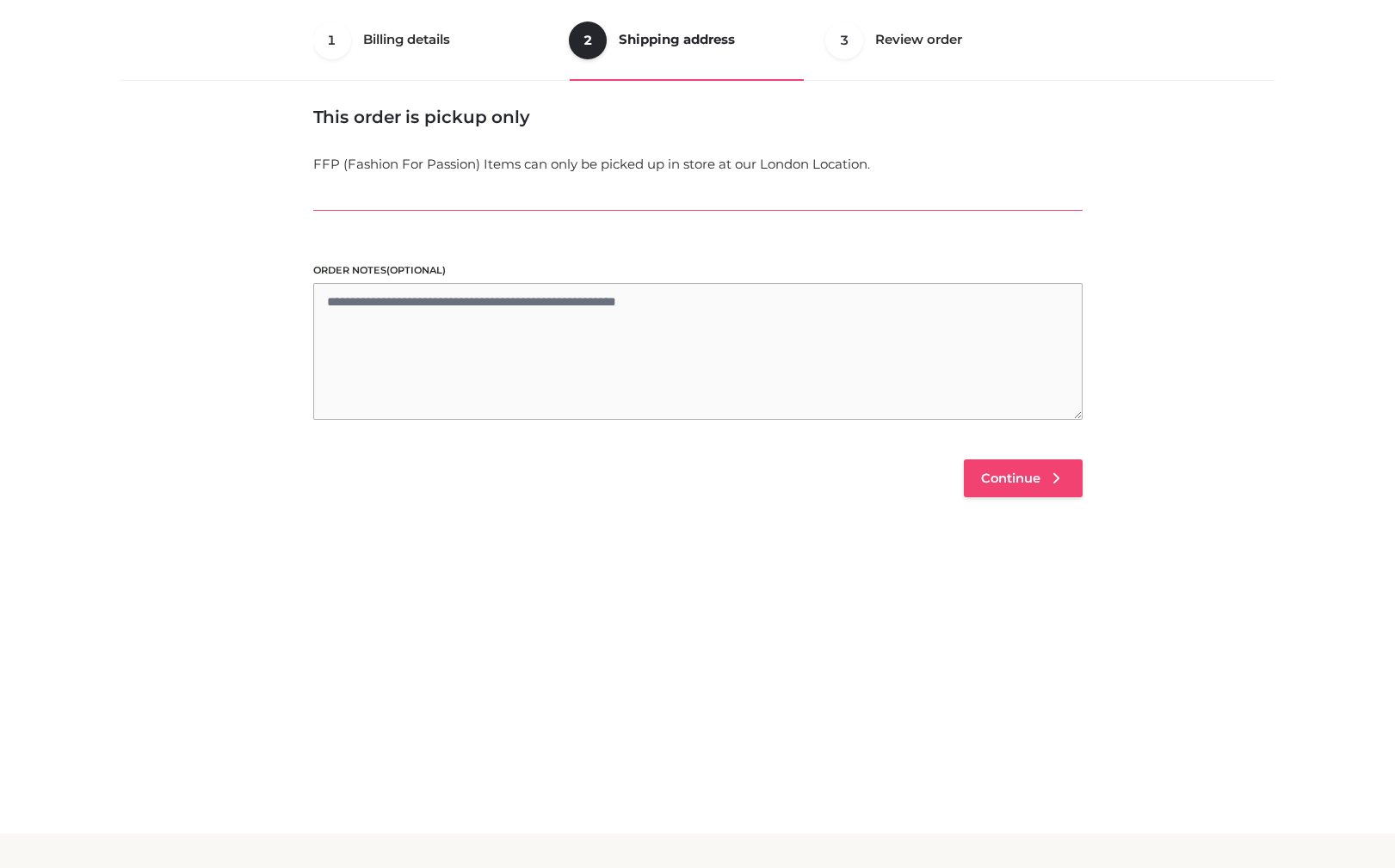 click on "Continue" at bounding box center [1023, 478] 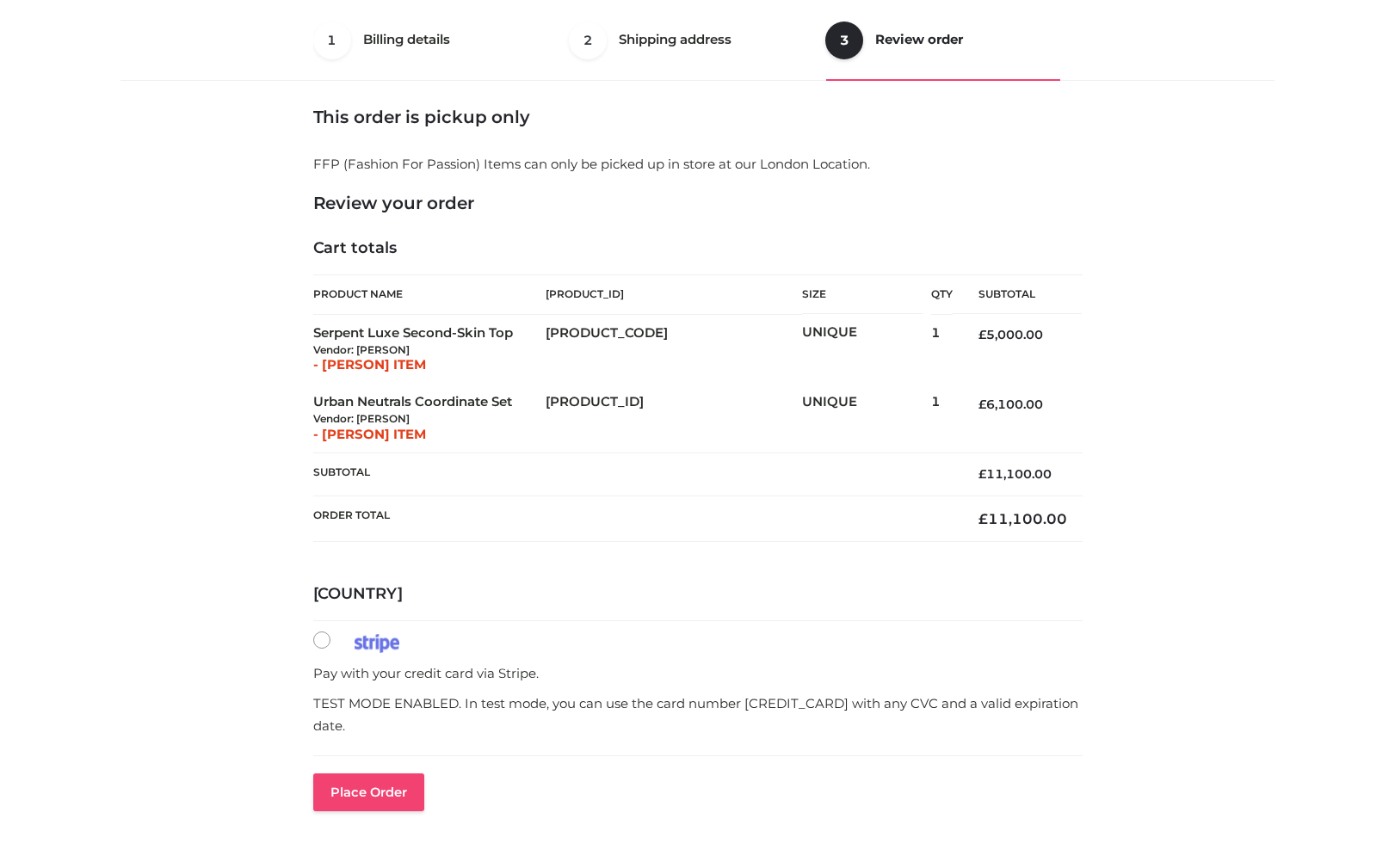 click on "Place order" at bounding box center (368, 792) 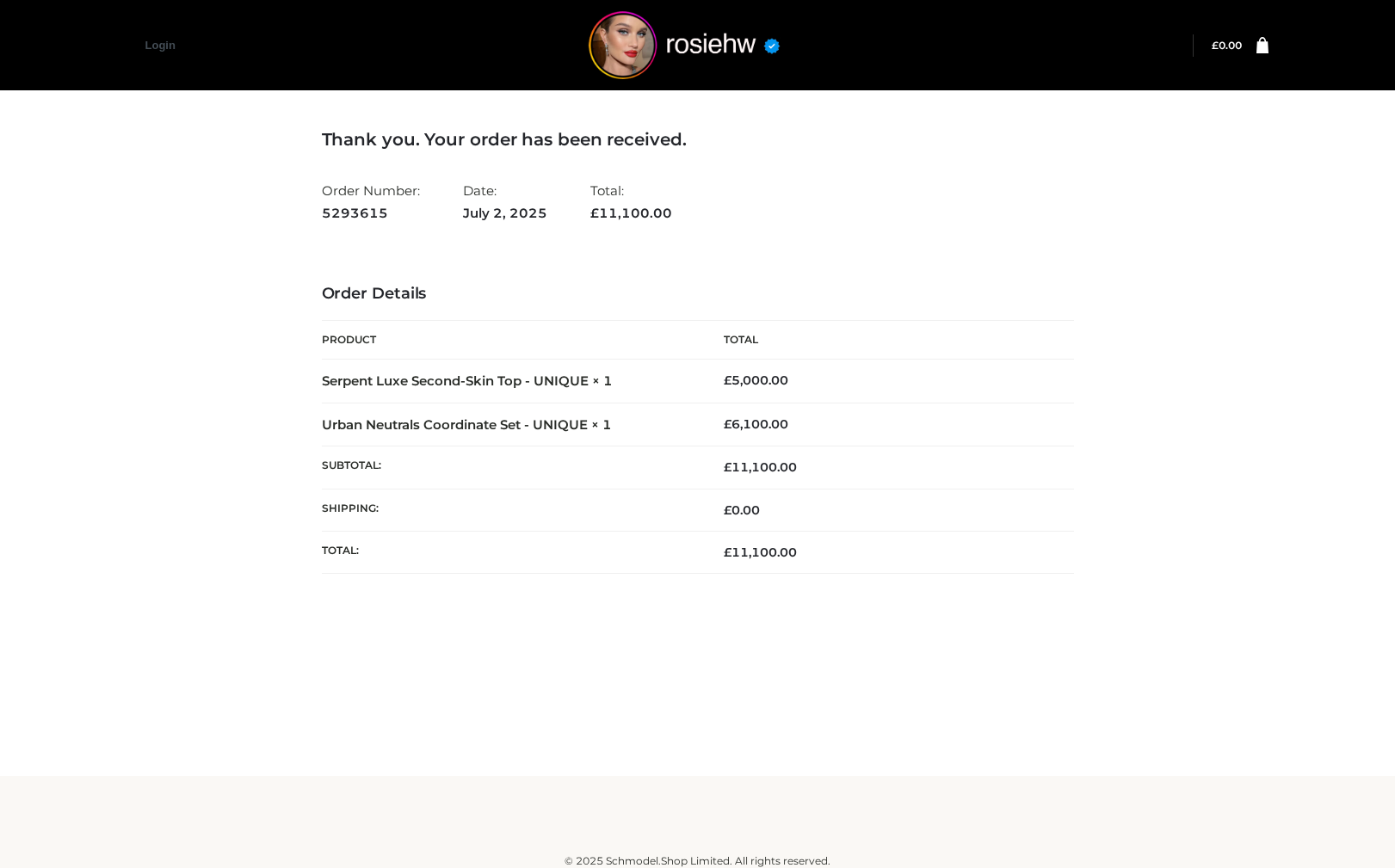 scroll, scrollTop: 0, scrollLeft: 0, axis: both 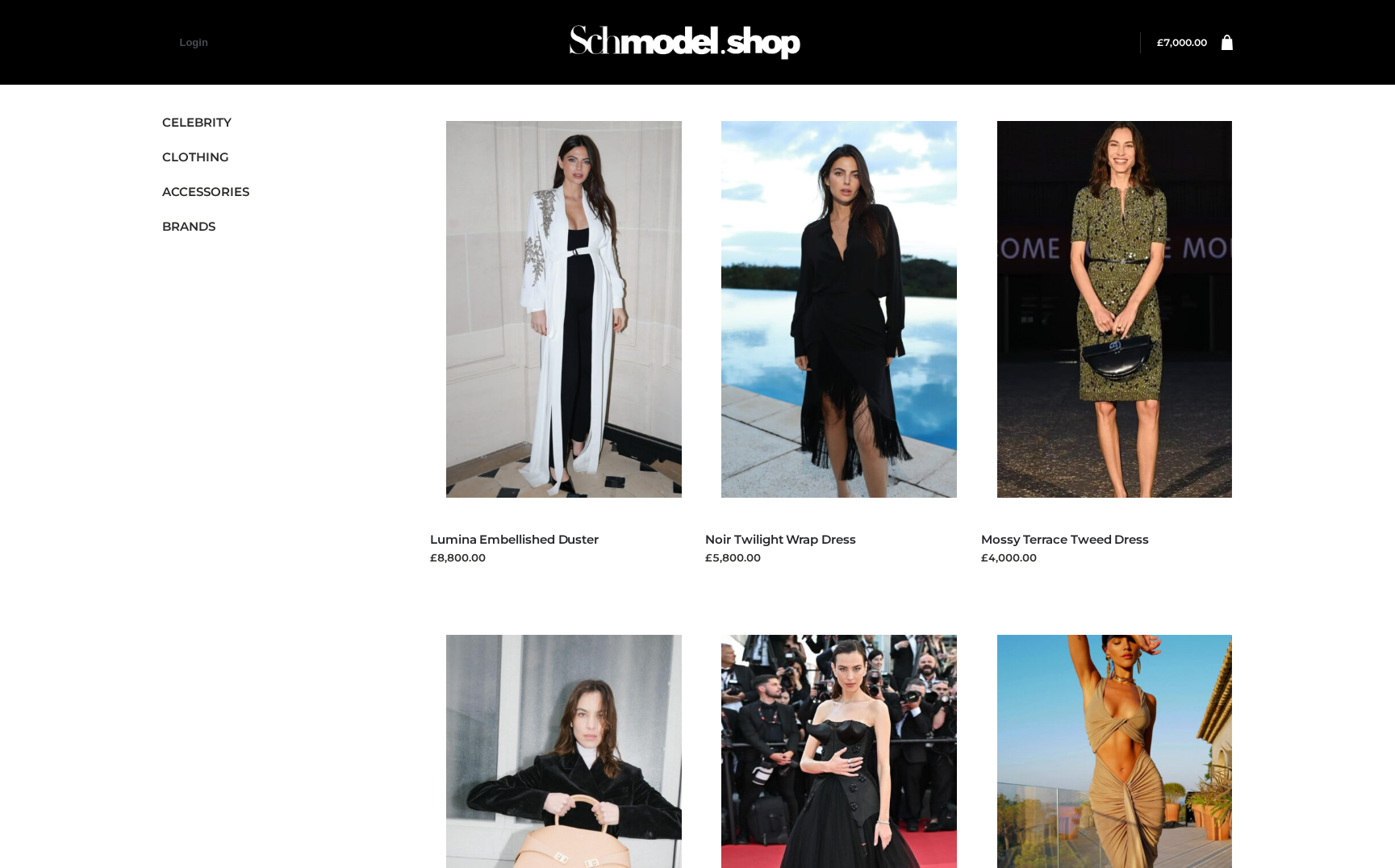 click on "Menu
CELEBRITY
CLOTHING
DRESSES
TOPS
BOTTOMS
TWO PIECE
ACCESSORIES
BAGS
JEWELRY
BRANDS
PARKERSMITH
OPP SWIMWEAR
SCRAPBOOK
Customer matched zone "UK"
Filter
CELEBRITY
CLOTHING
DRESSES
TOPS
BOTTOMS
TWO PIECE
ACCESSORIES
BAGS
JEWELRY
BRANDS
PARKERSMITH
OPP SWIMWEAR
SCRAPBOOK" at bounding box center (697, 1671) 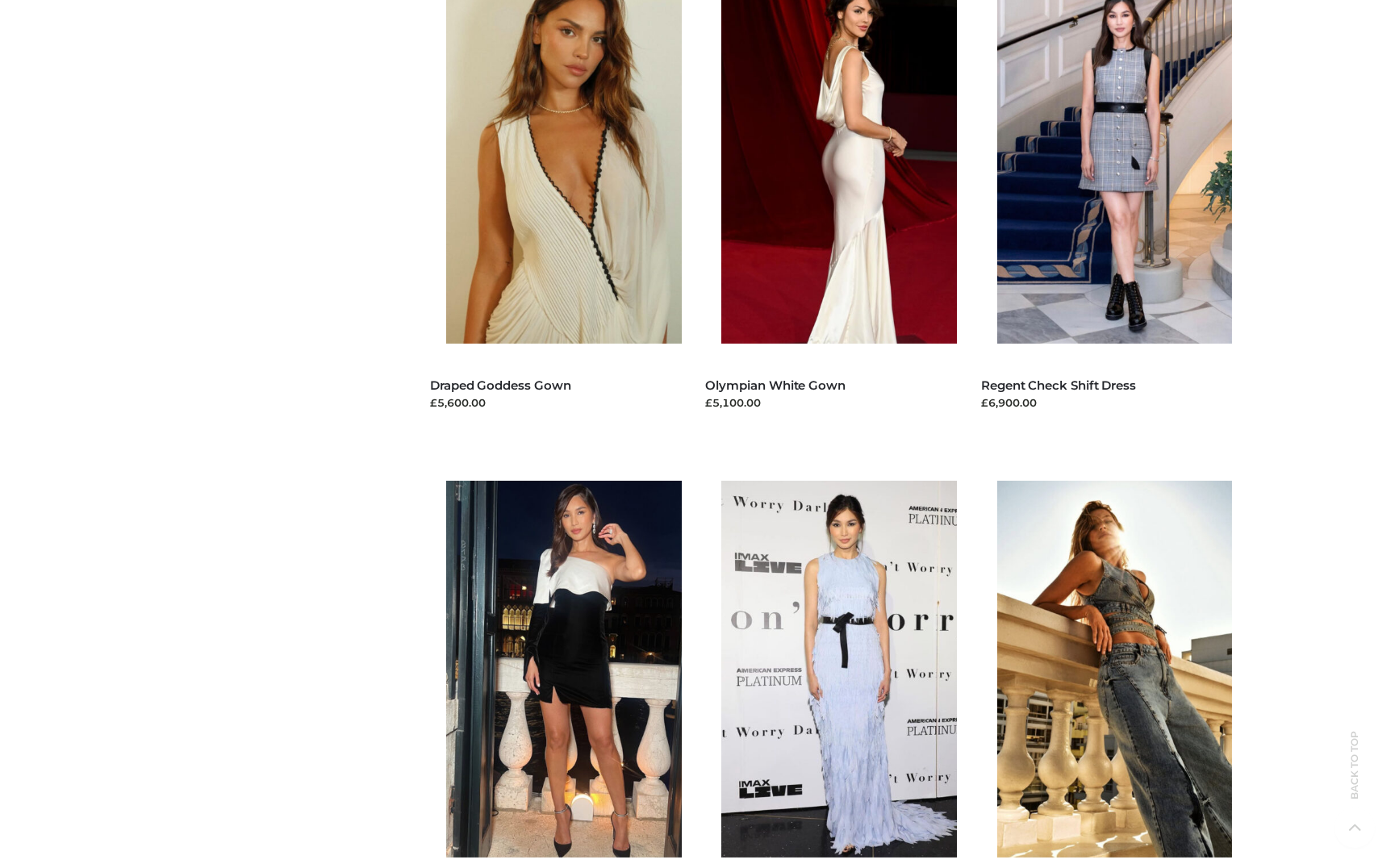 scroll, scrollTop: 1505, scrollLeft: 0, axis: vertical 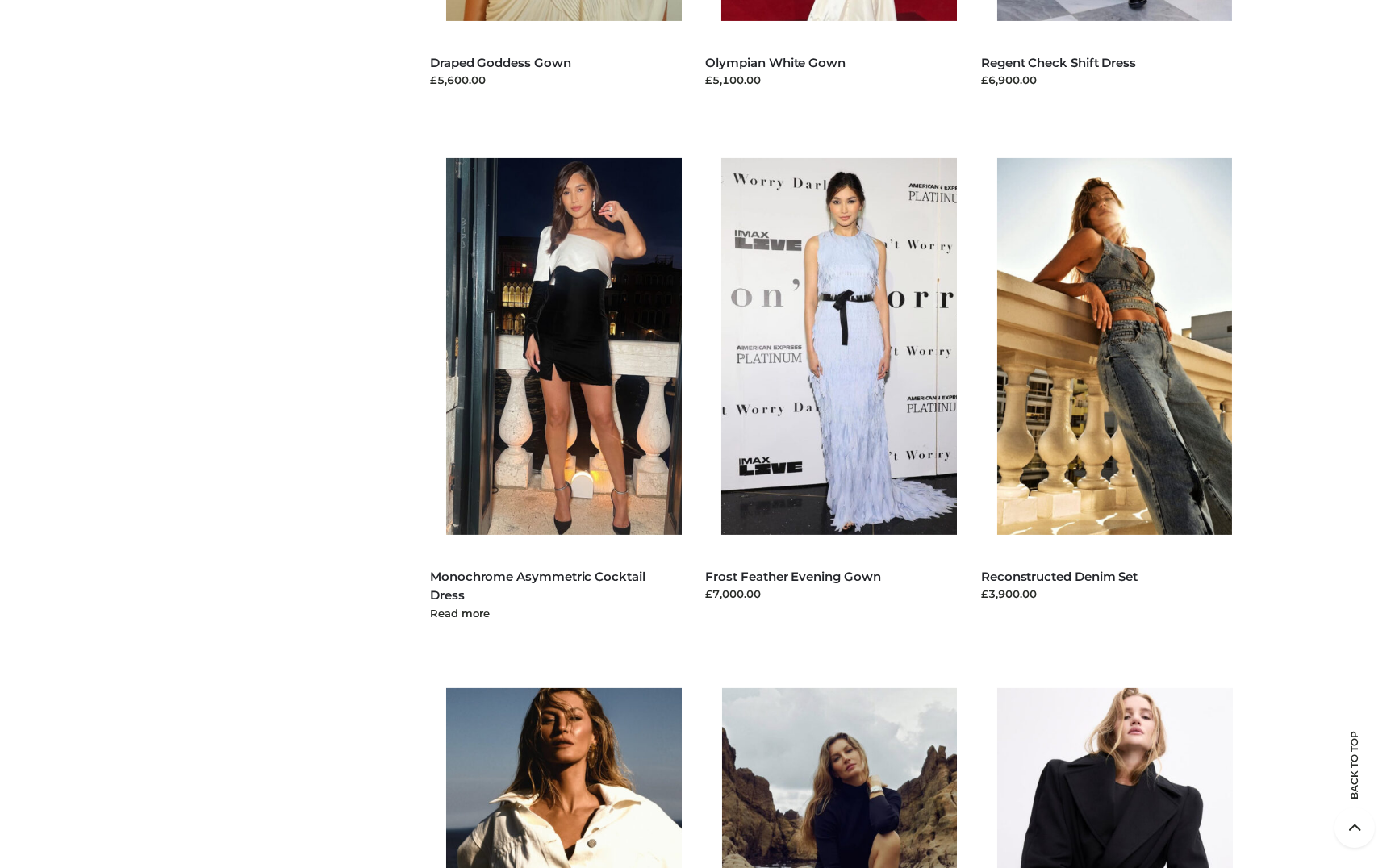 click at bounding box center (572, 346) 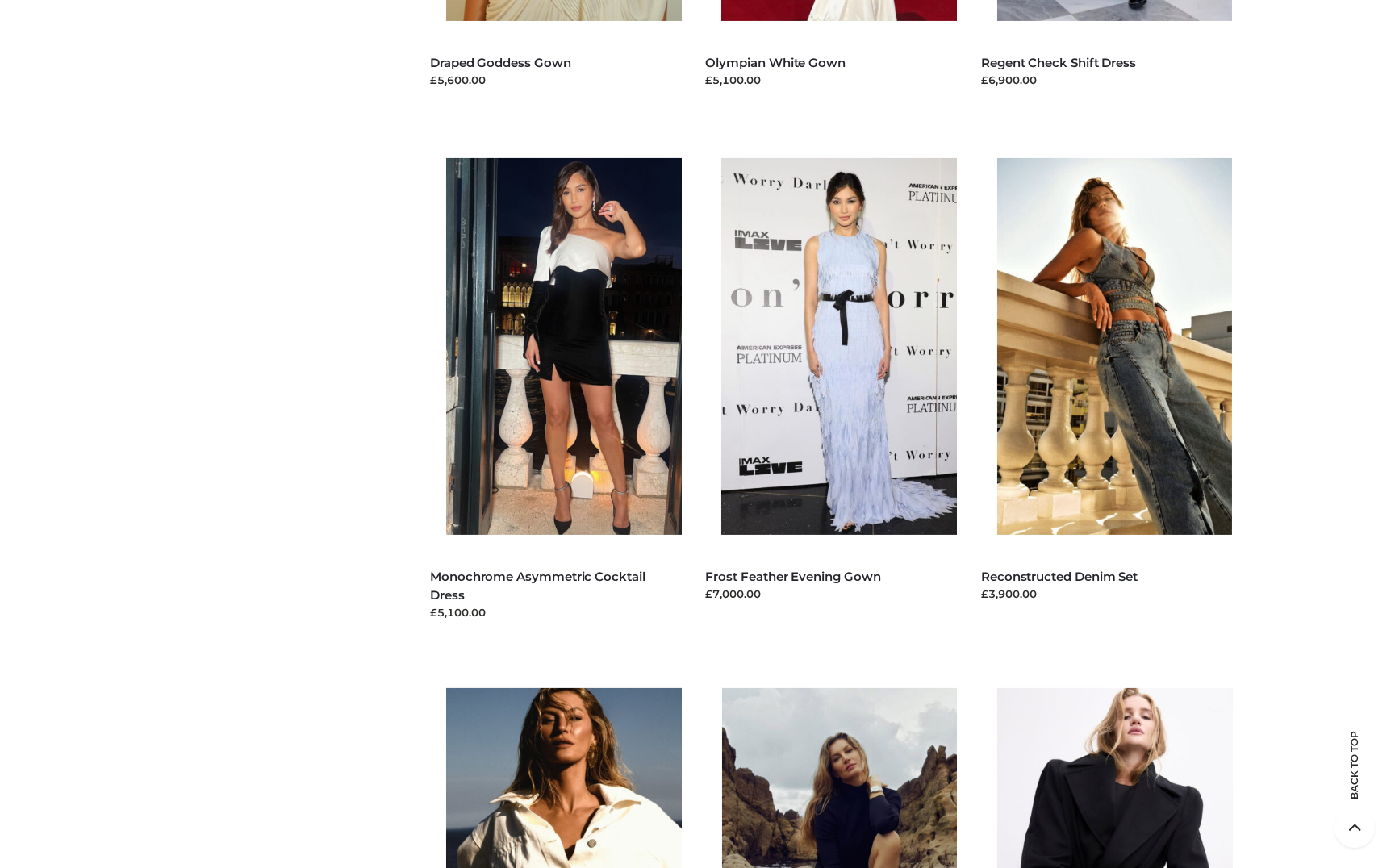 click on "Menu
CELEBRITY
CLOTHING
DRESSES
TOPS
BOTTOMS
TWO PIECE
ACCESSORIES
BAGS
JEWELRY
BRANDS
PARKERSMITH
OPP SWIMWEAR
SCRAPBOOK
Customer matched zone "UK"
Filter
CELEBRITY
CLOTHING
DRESSES
TOPS
BOTTOMS
TWO PIECE
ACCESSORIES
BAGS
JEWELRY
BRANDS
PARKERSMITH
OPP SWIMWEAR
SCRAPBOOK" at bounding box center (697, 165) 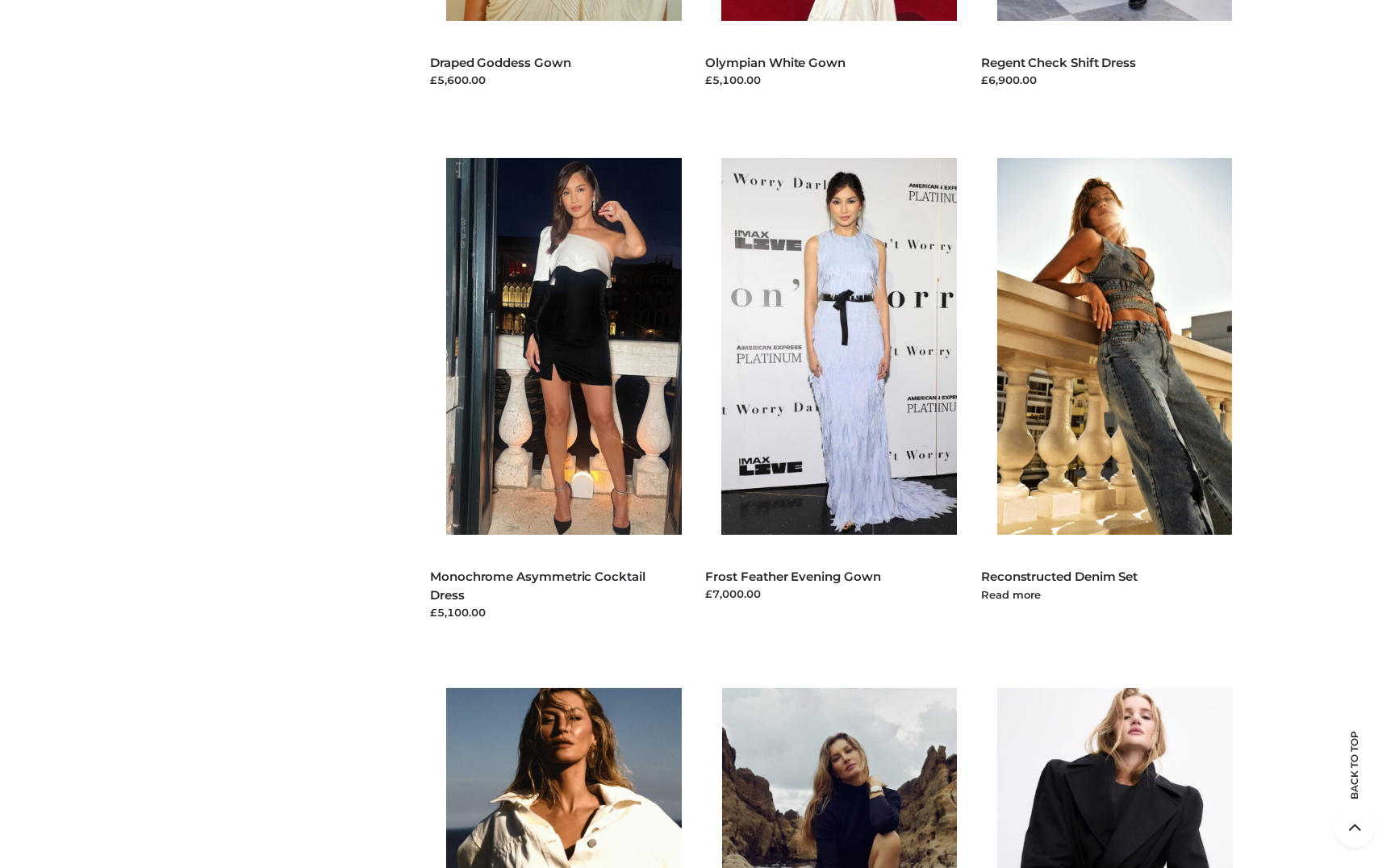 click at bounding box center (1123, 346) 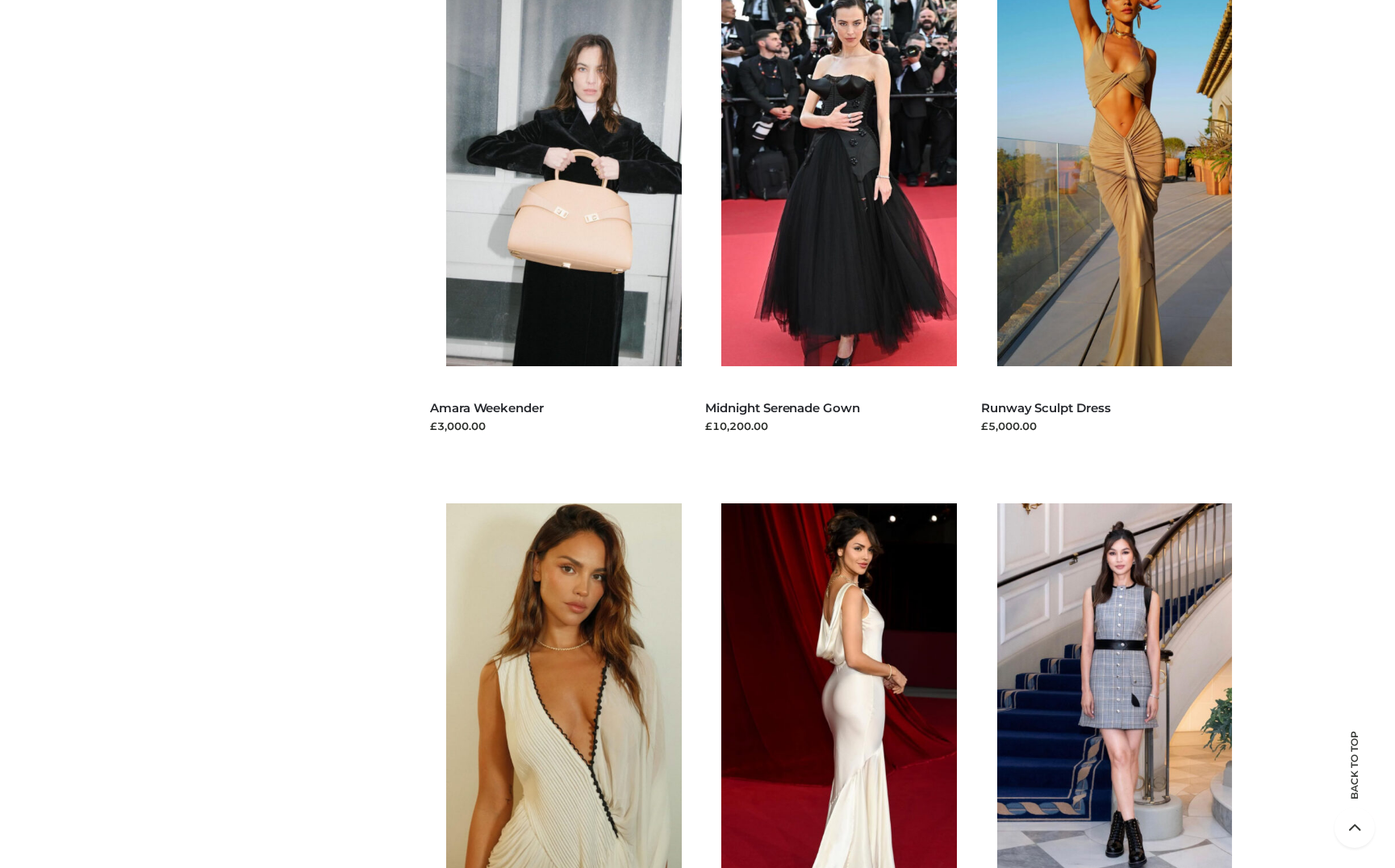 scroll, scrollTop: 968, scrollLeft: 0, axis: vertical 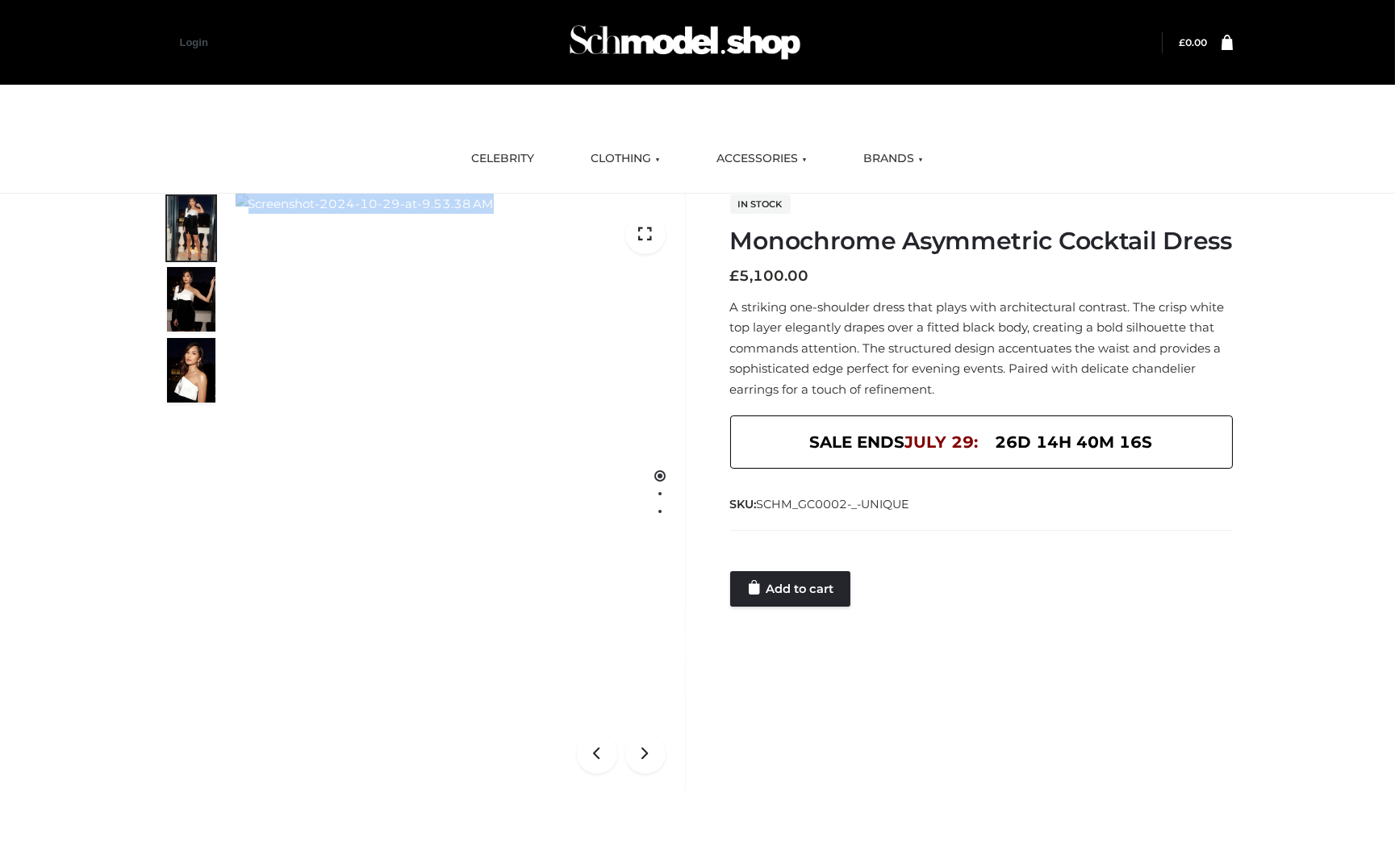 click at bounding box center (461, 494) 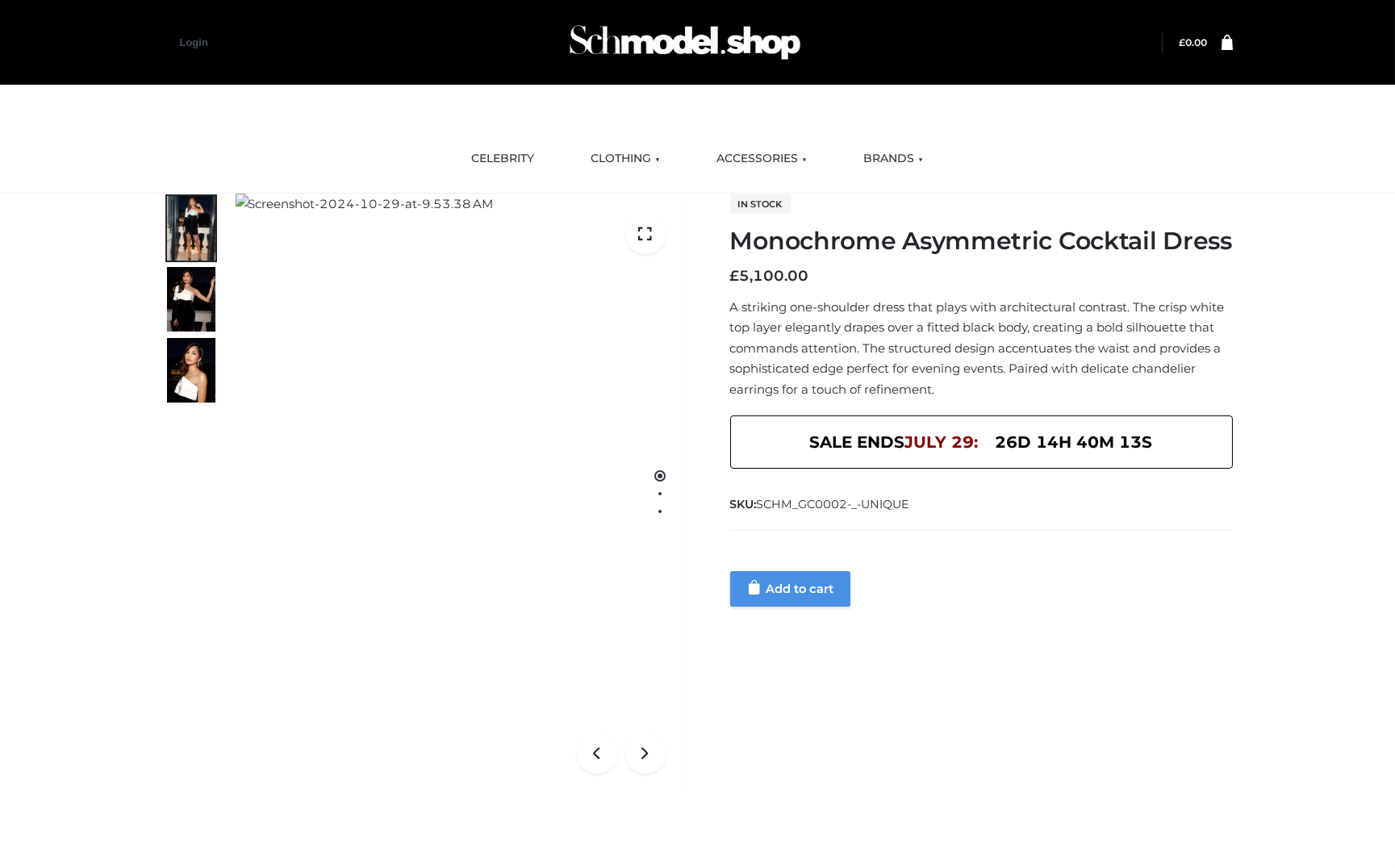 click on "Add to cart" at bounding box center (790, 589) 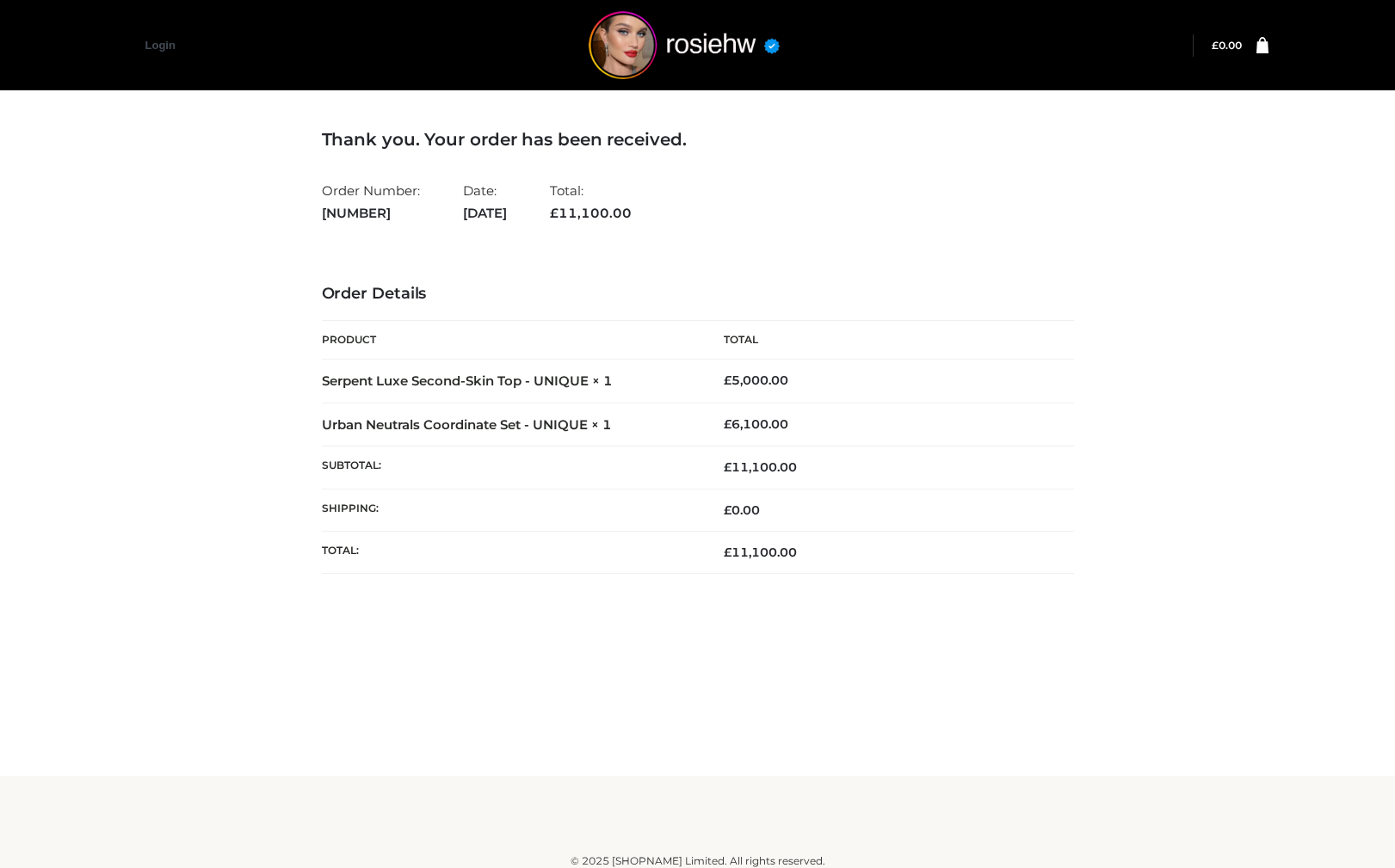 scroll, scrollTop: 0, scrollLeft: 0, axis: both 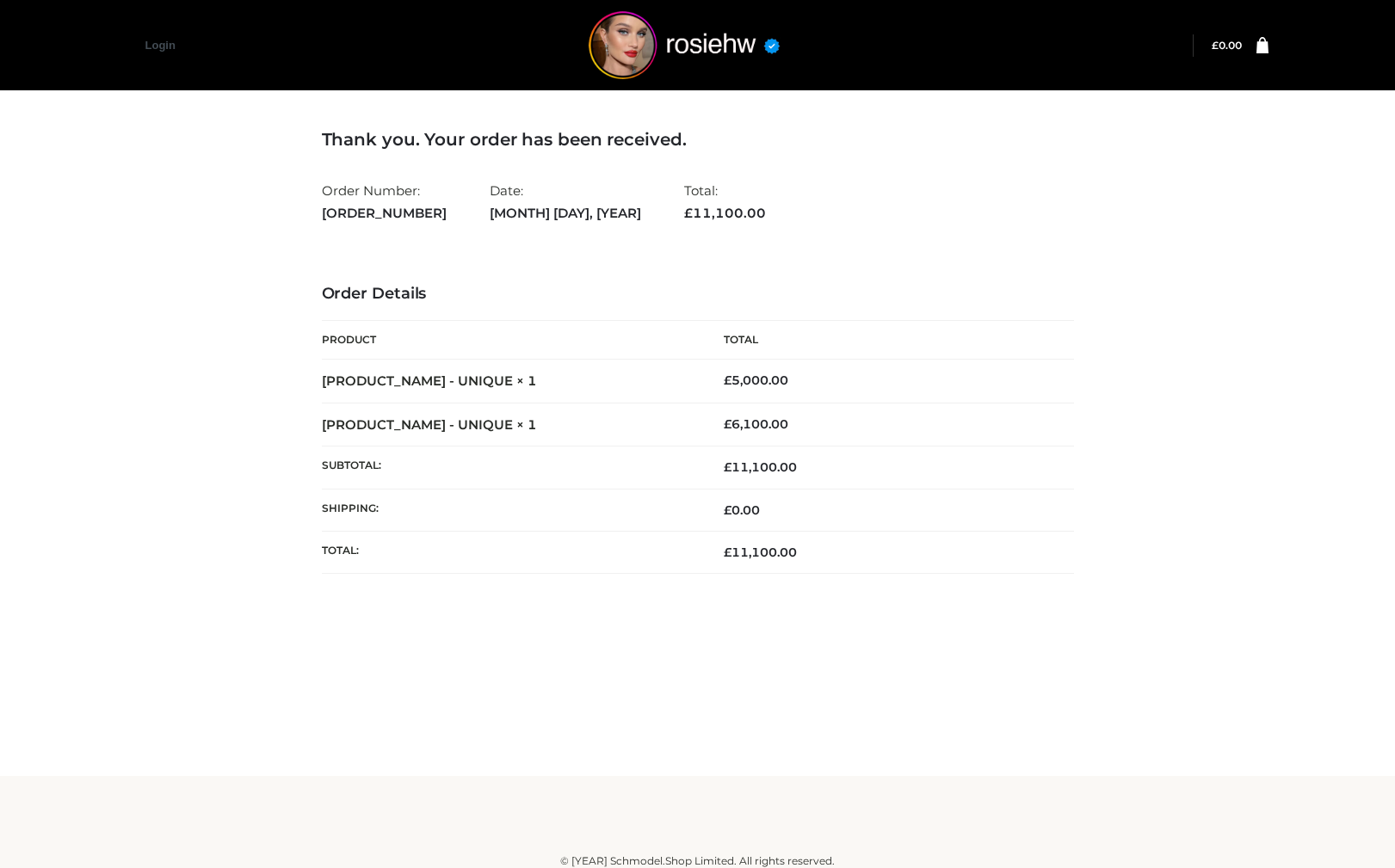 click on "Order received – Schmodel.Shop" at bounding box center [698, 351] 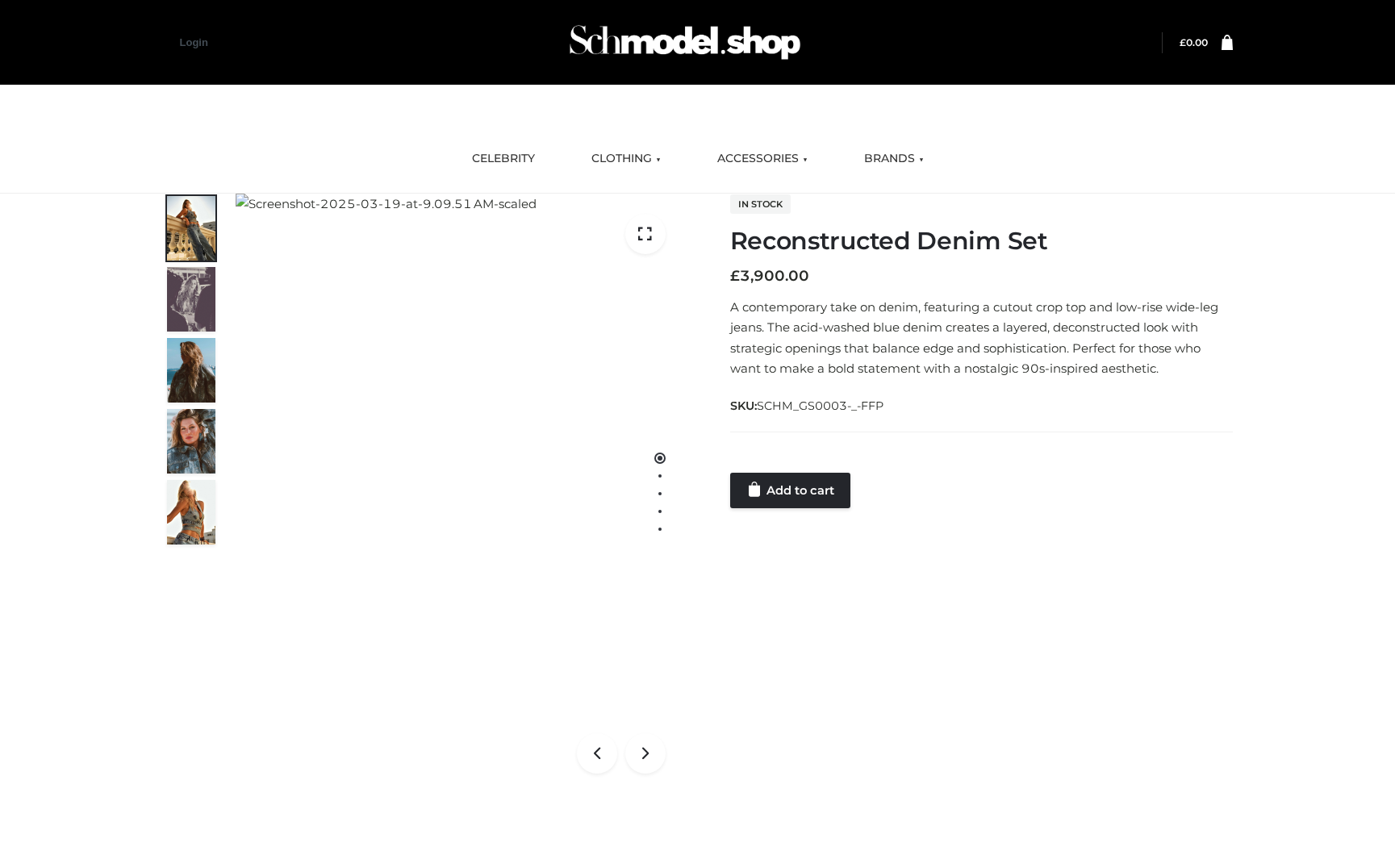 scroll, scrollTop: 0, scrollLeft: 0, axis: both 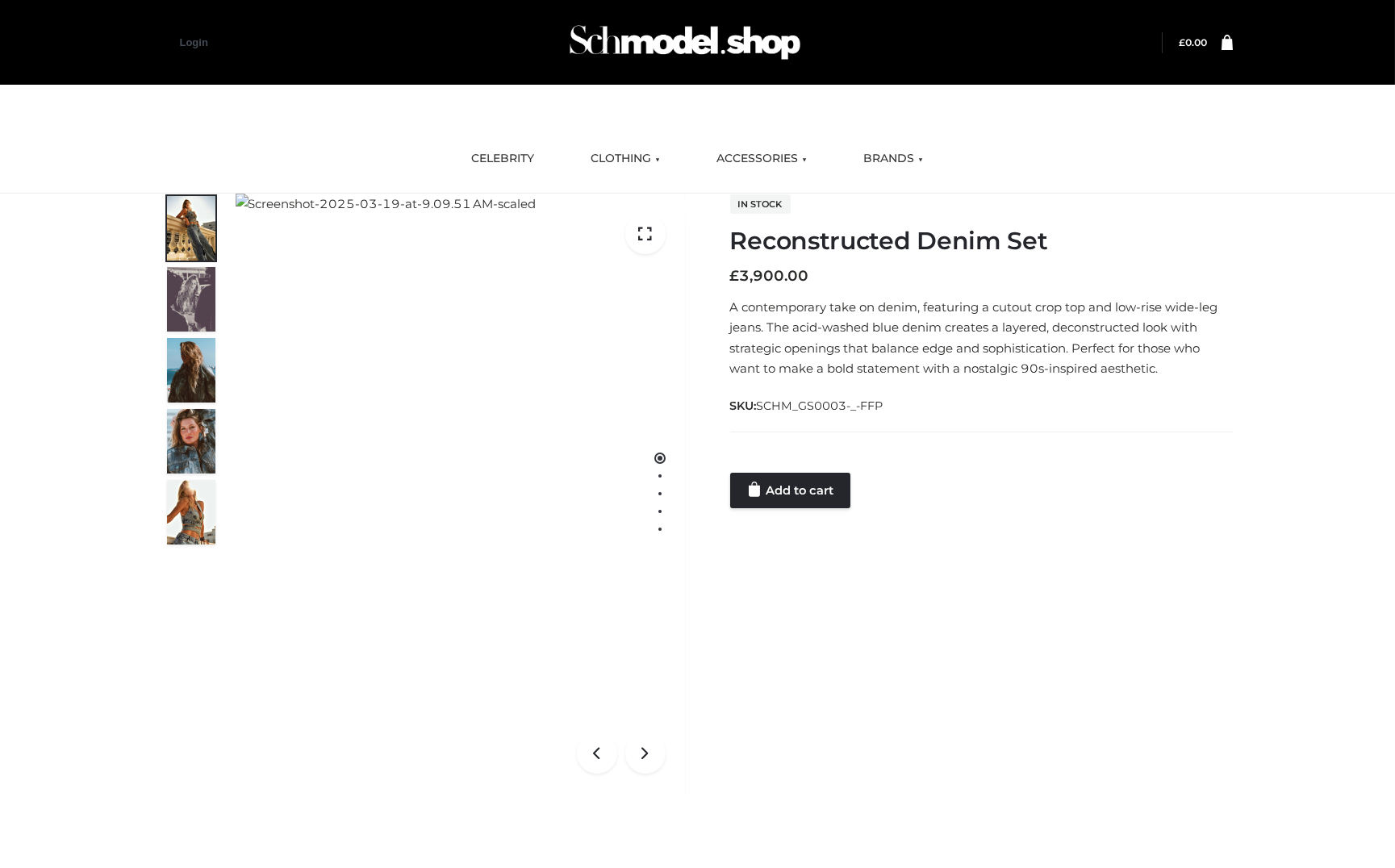 click on "Reconstructed Denim Set – [BRAND].Shop" at bounding box center (697, 491) 